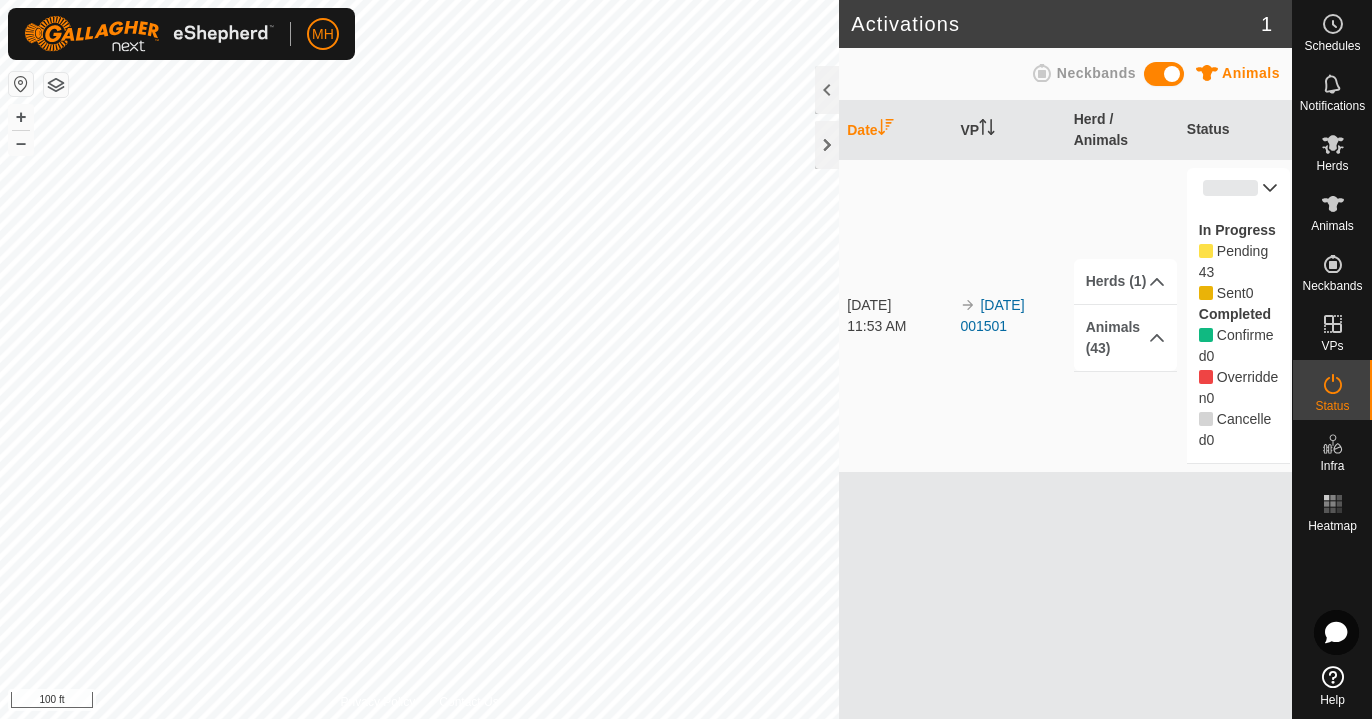 scroll, scrollTop: 0, scrollLeft: 0, axis: both 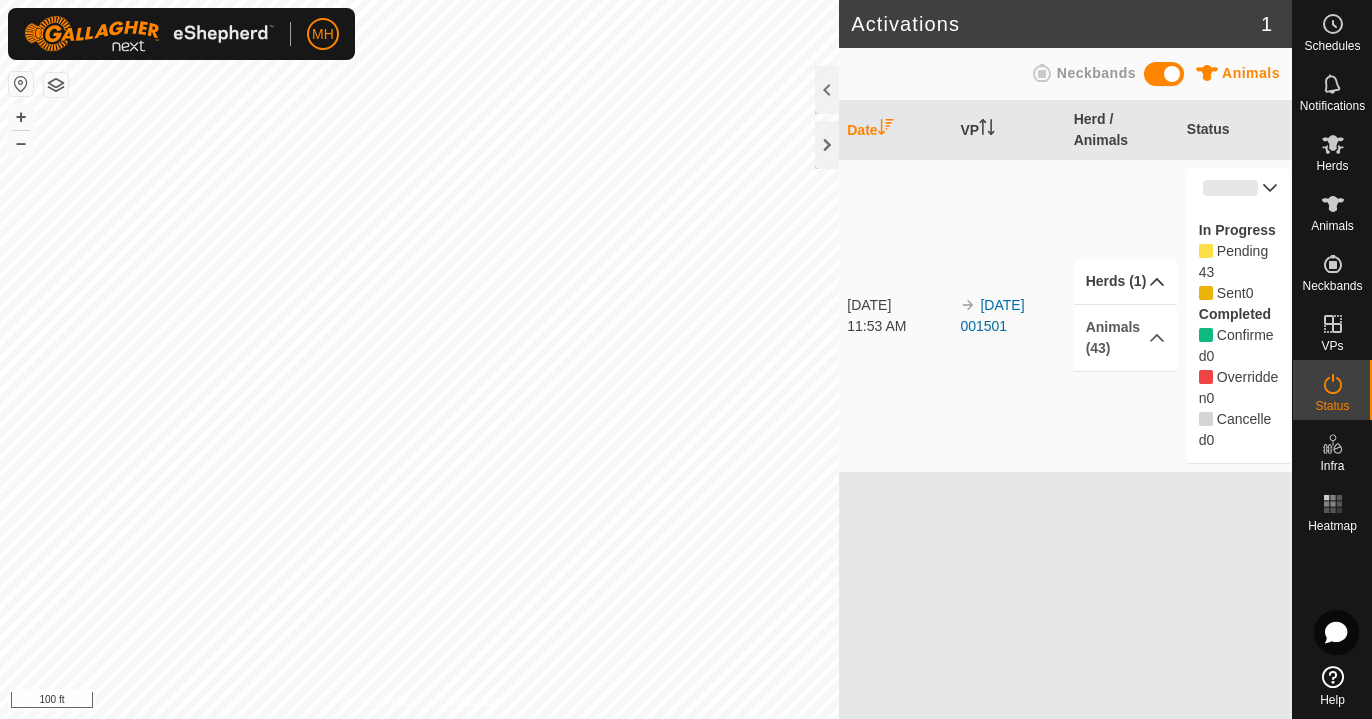 click on "Herds (1)" at bounding box center (1126, 281) 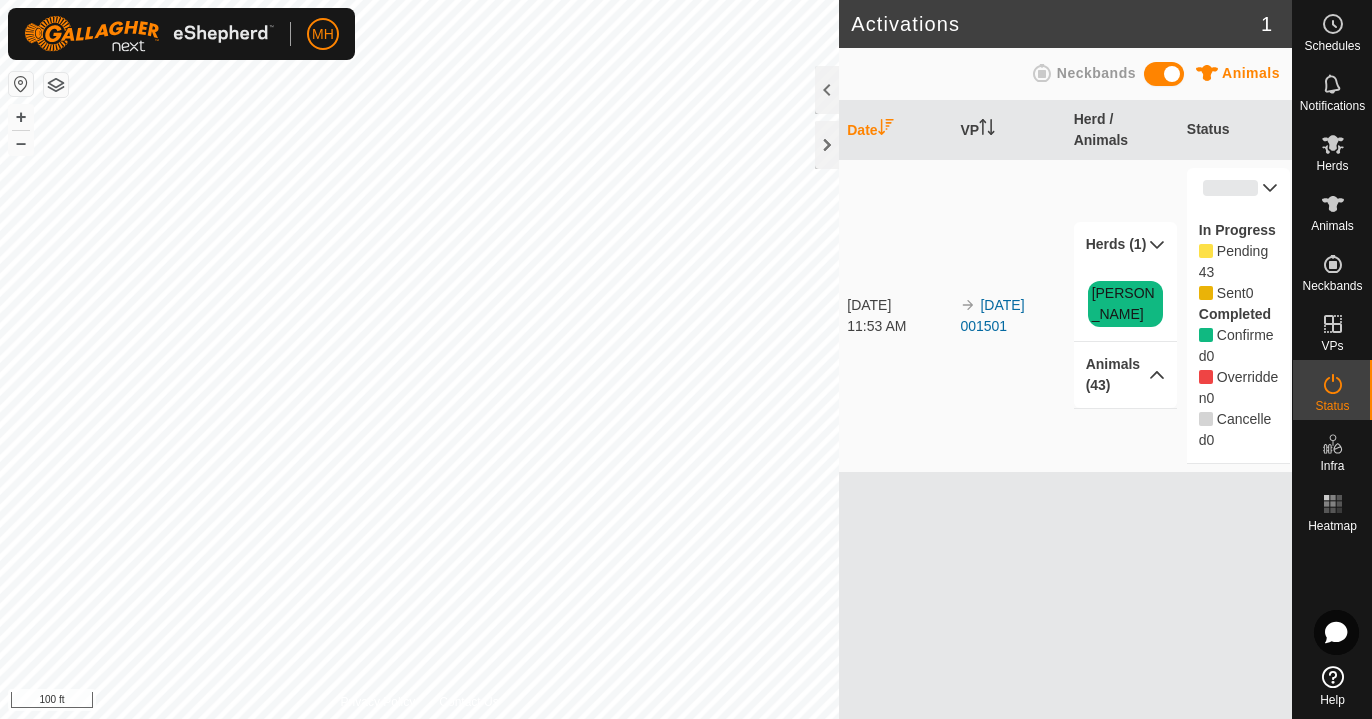 click on "Animals (43)" at bounding box center [1126, 375] 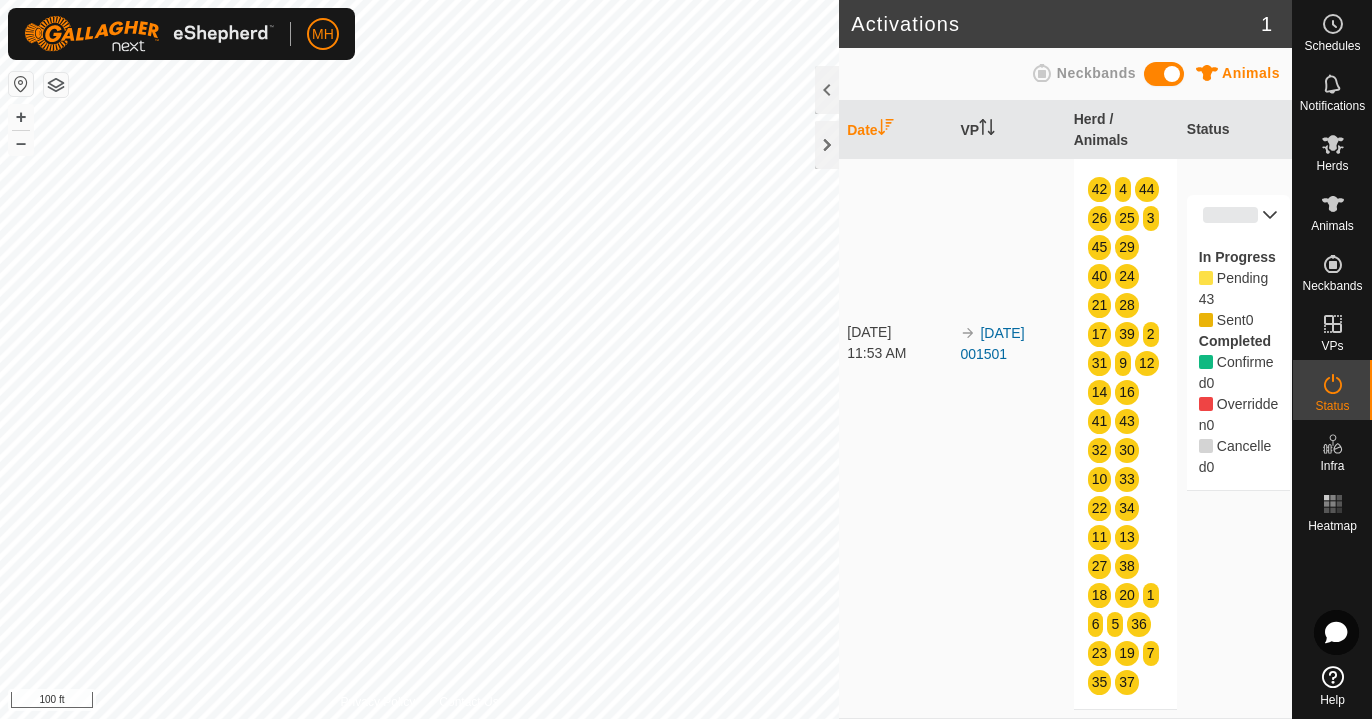 scroll, scrollTop: 0, scrollLeft: 0, axis: both 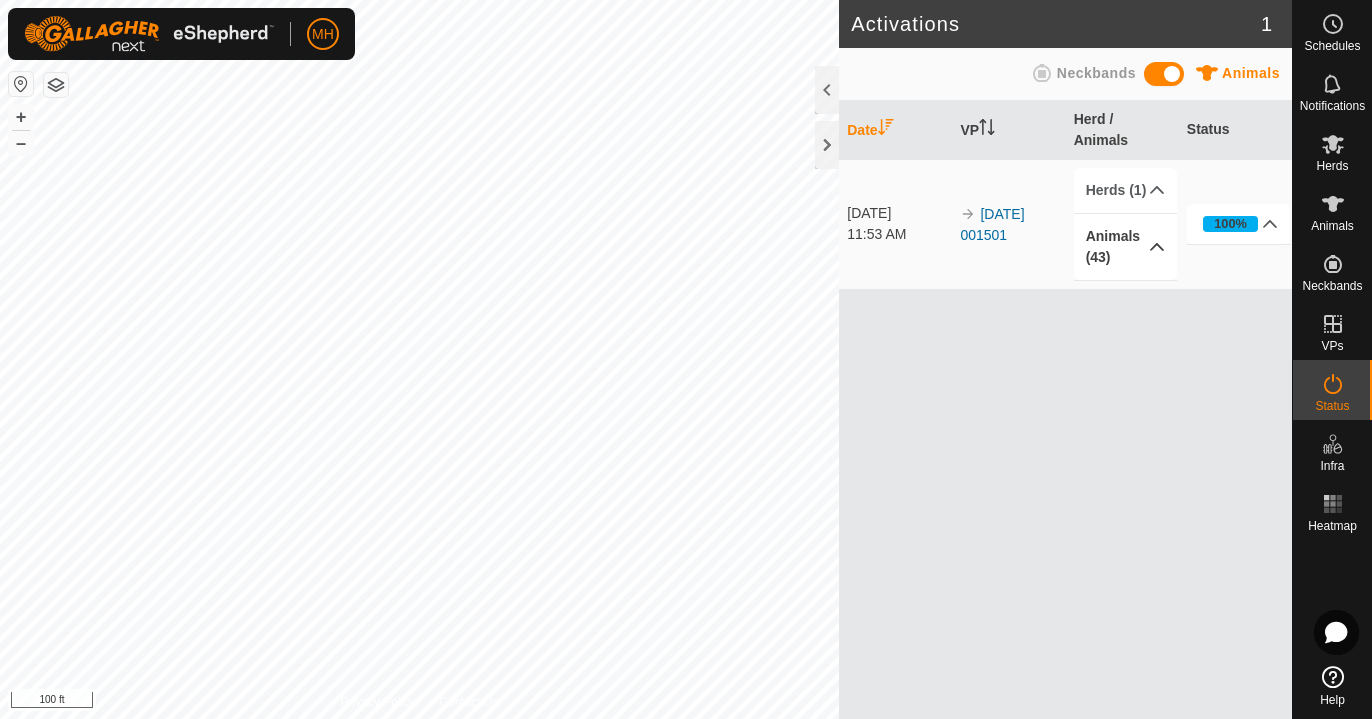 click on "Animals (43)" at bounding box center [1126, 247] 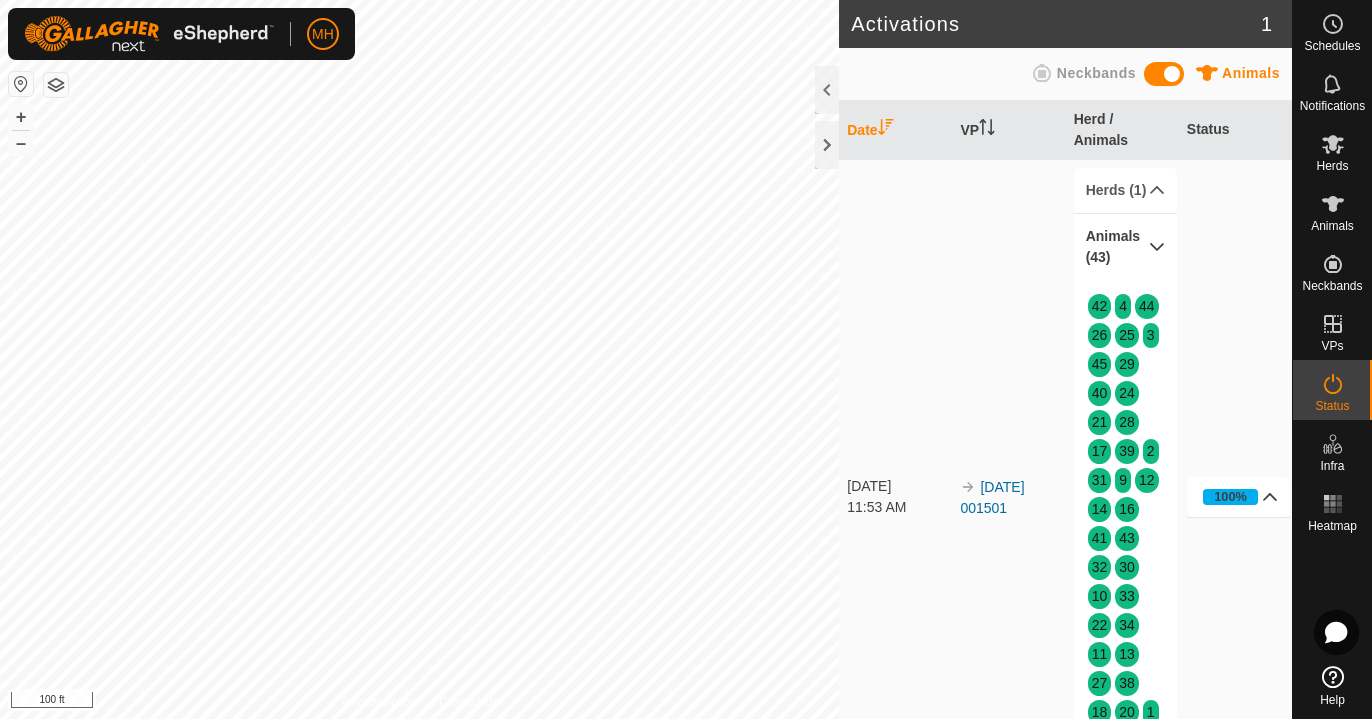 click on "100%" at bounding box center [1239, 497] 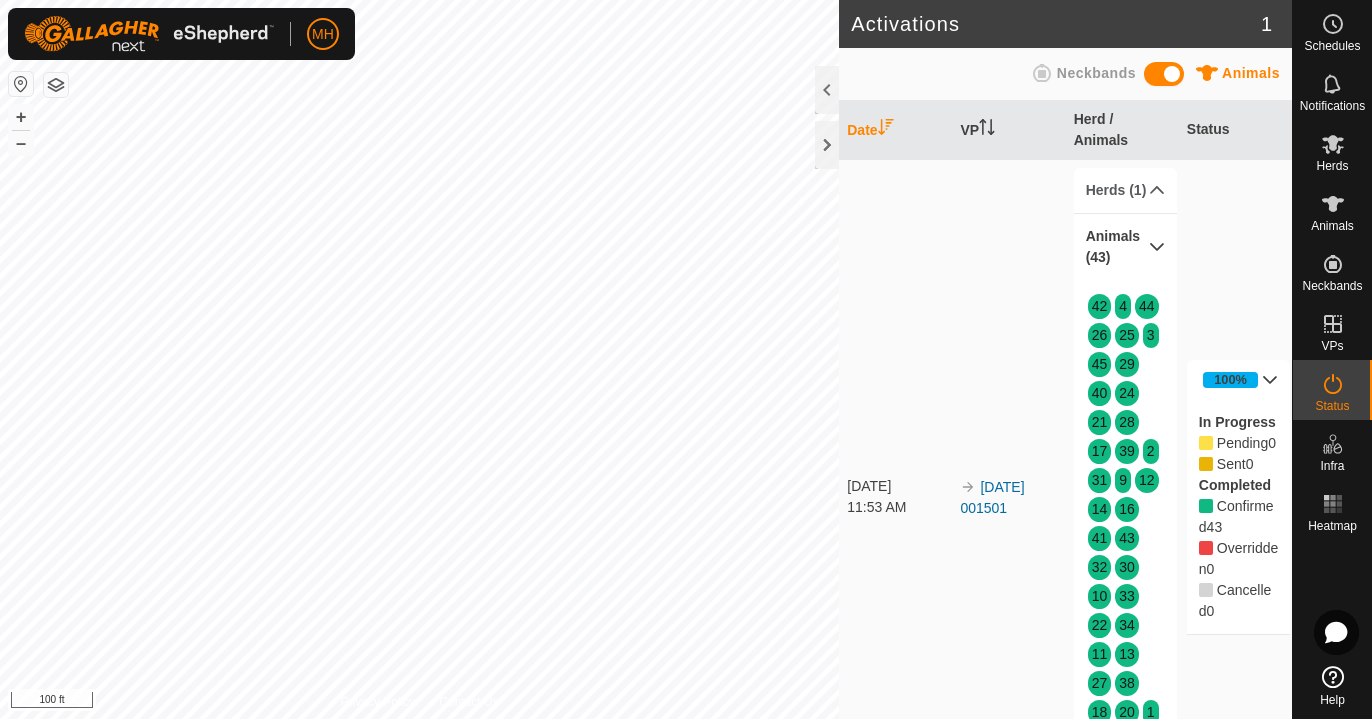 scroll, scrollTop: 0, scrollLeft: 0, axis: both 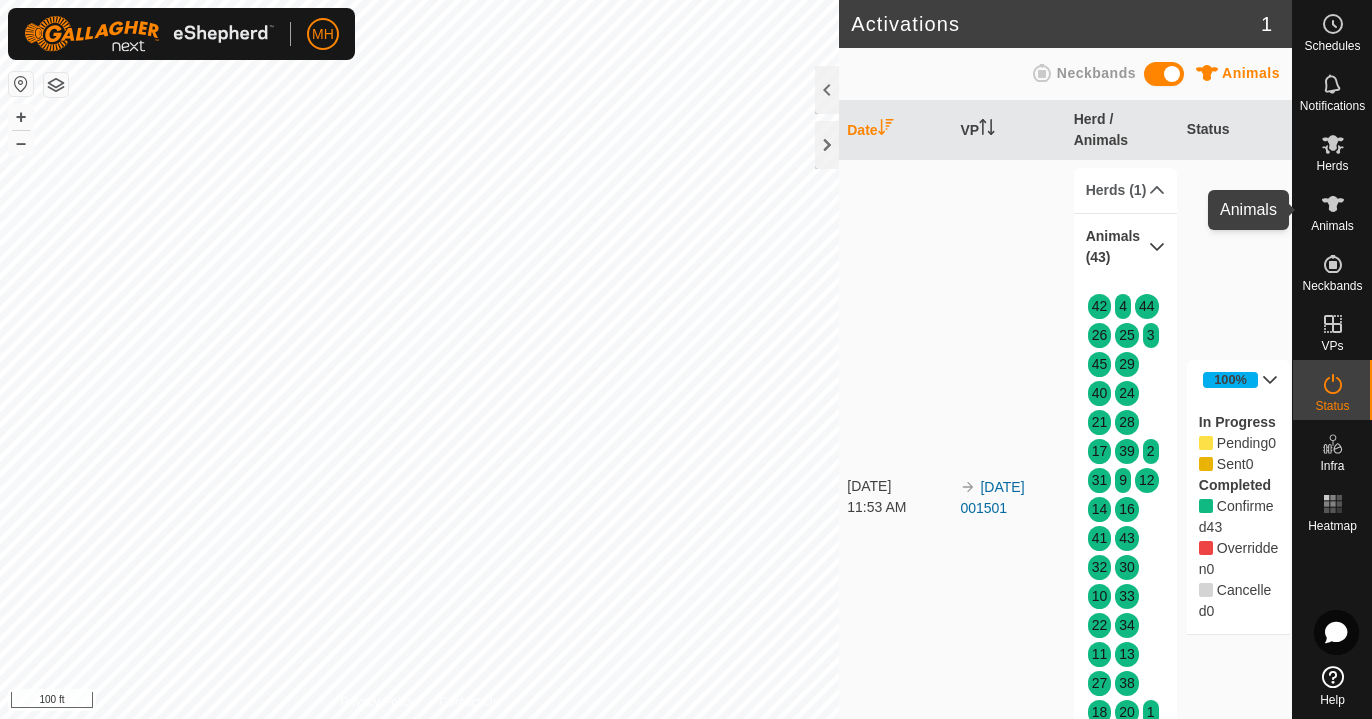 click on "Animals" at bounding box center [1332, 226] 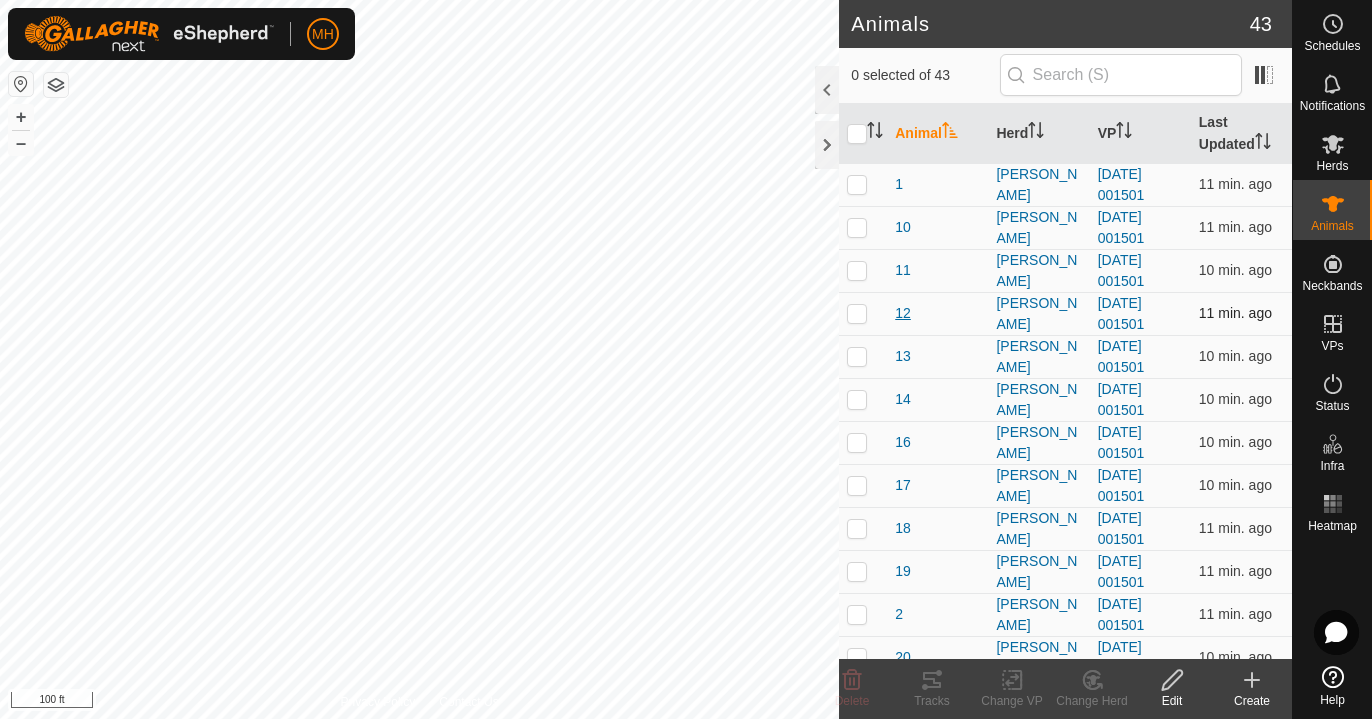 click on "12" at bounding box center [903, 313] 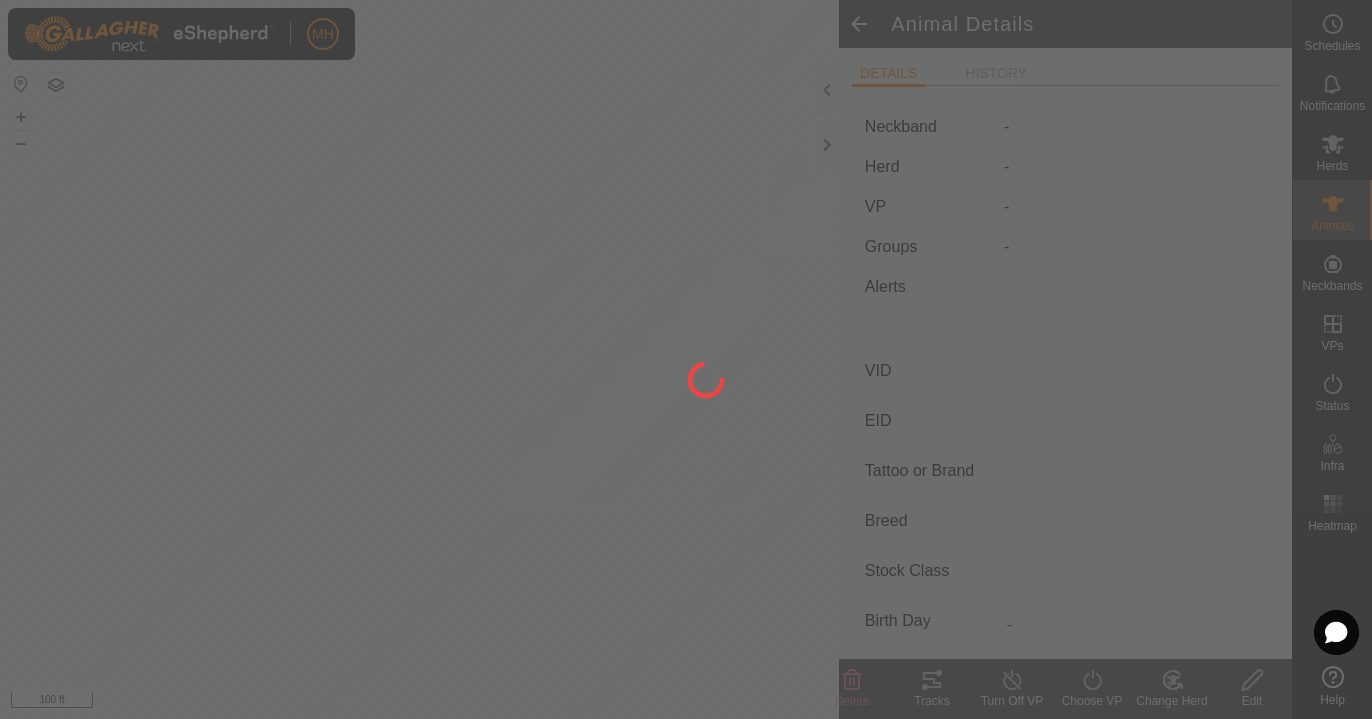 type on "12" 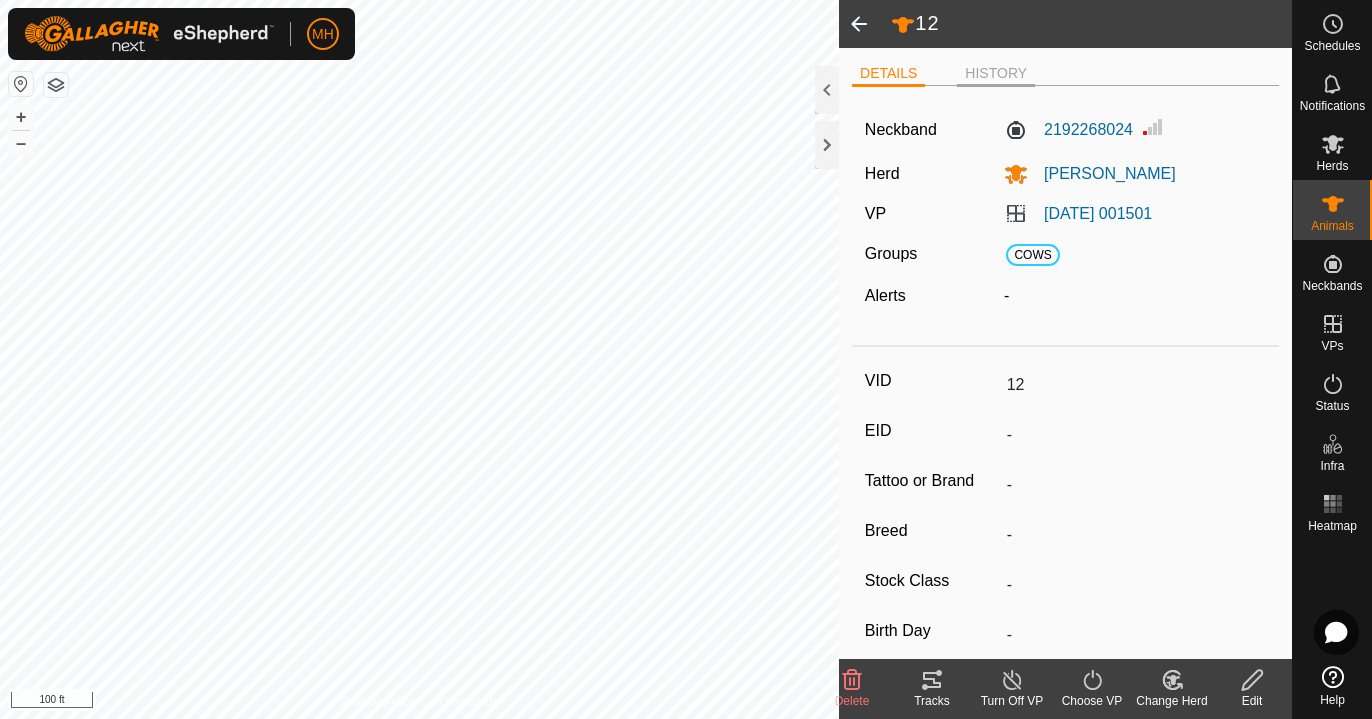 scroll, scrollTop: 0, scrollLeft: 0, axis: both 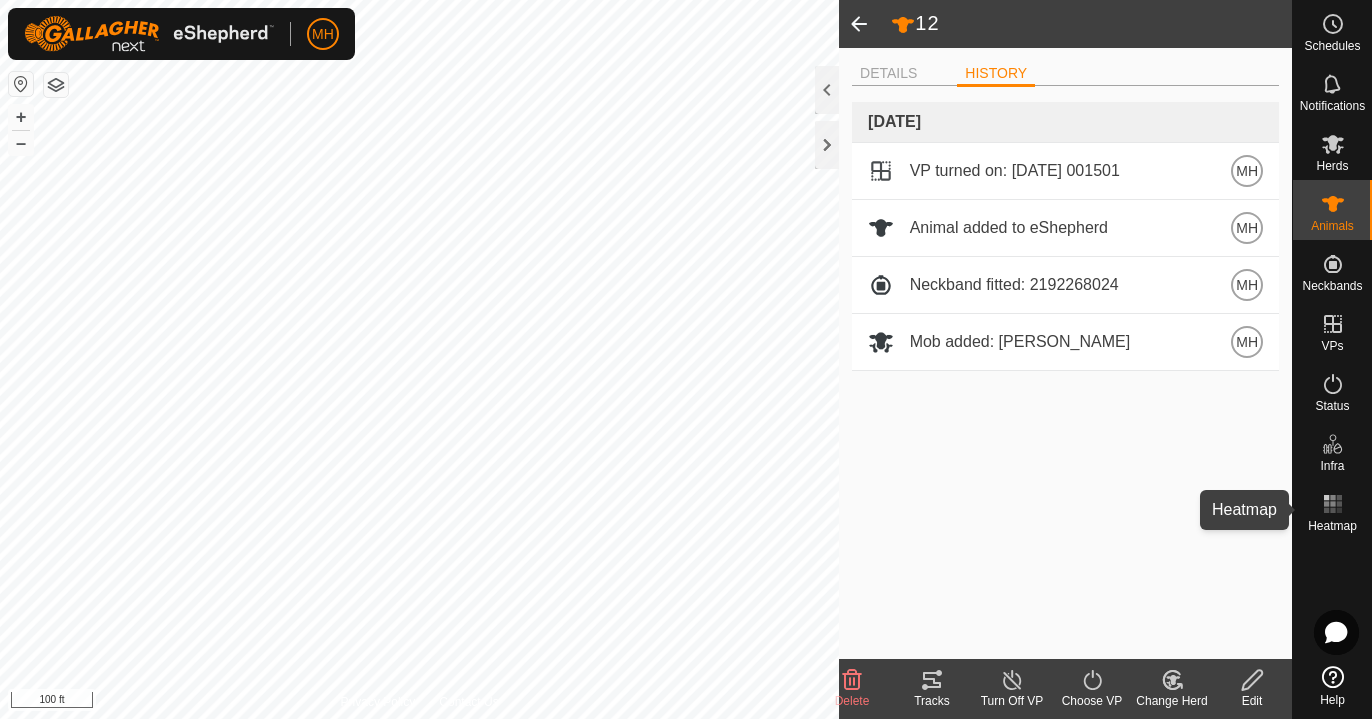 click 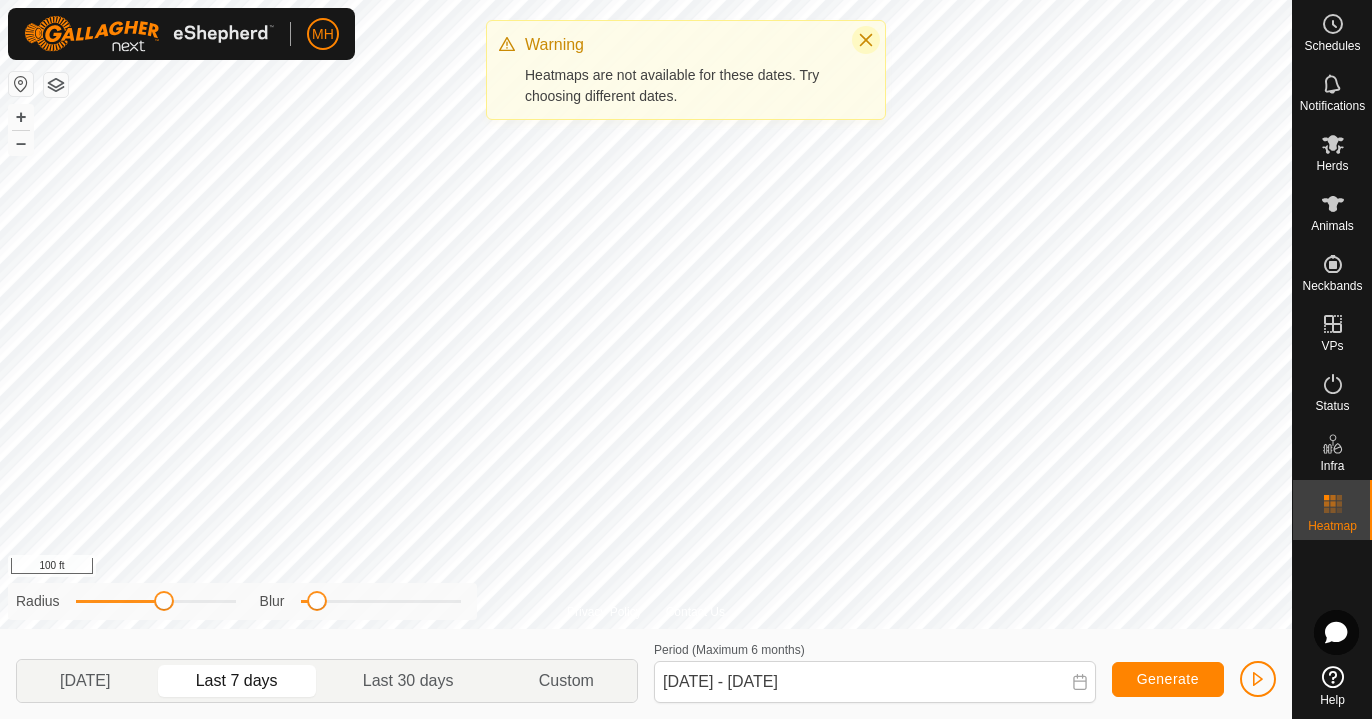 click 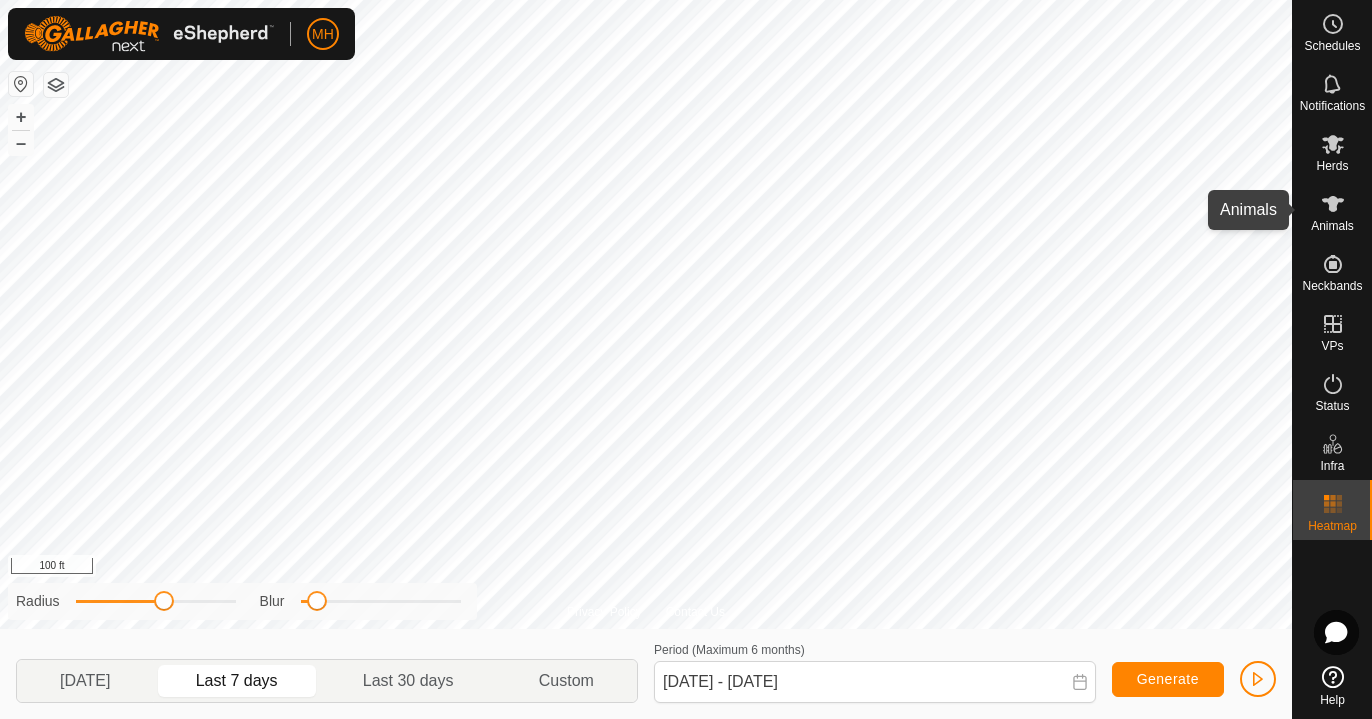 click on "Animals" at bounding box center (1332, 226) 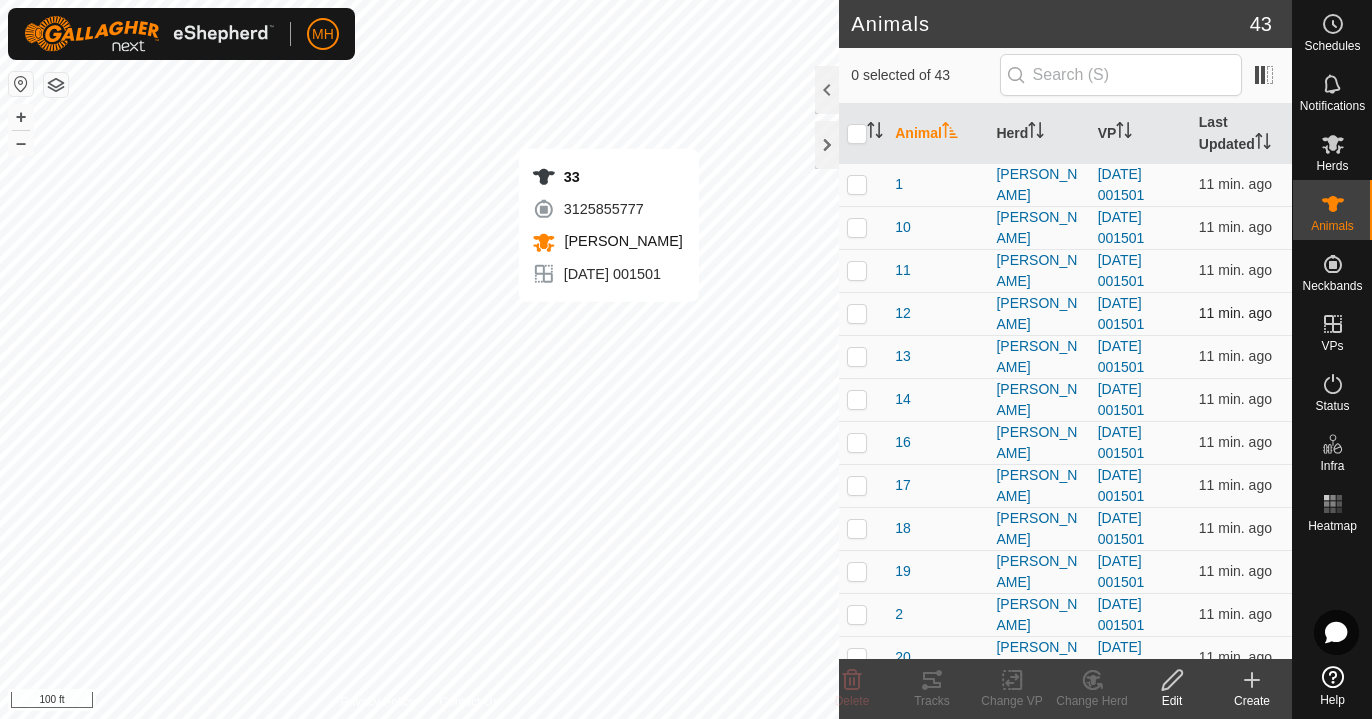 checkbox on "true" 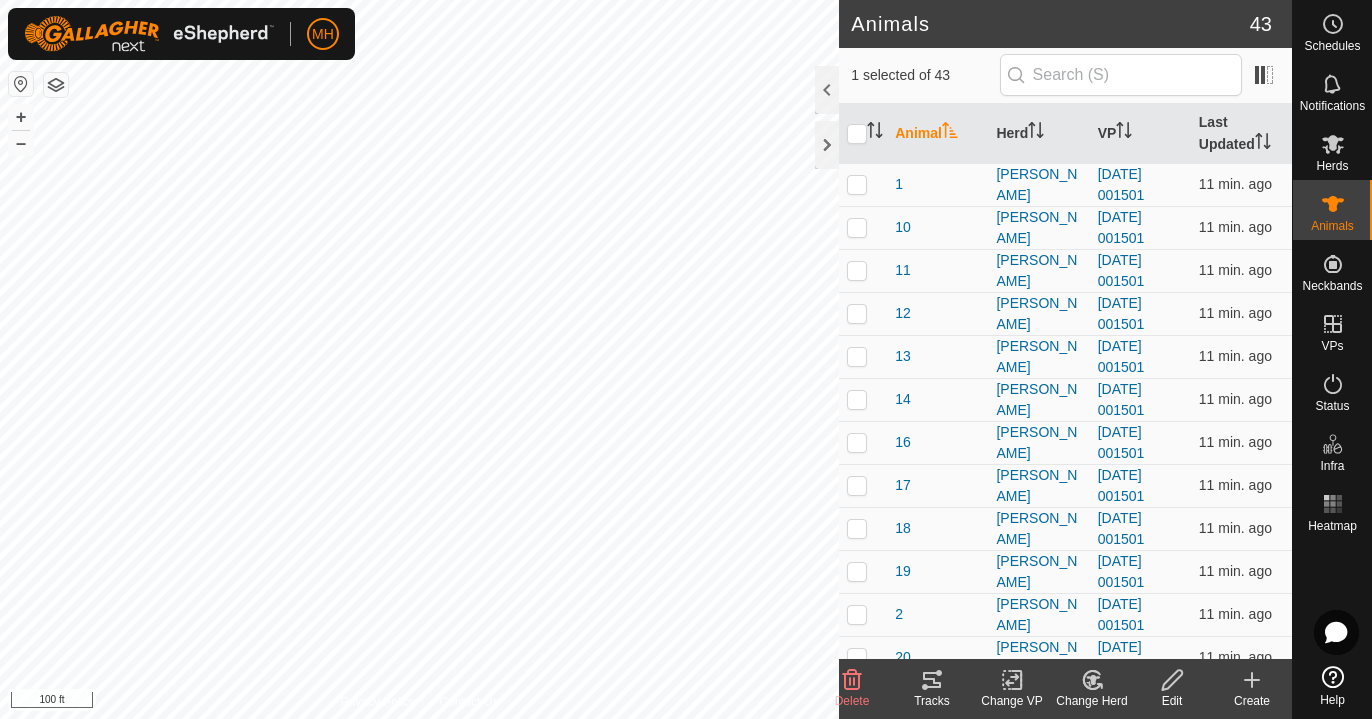 click 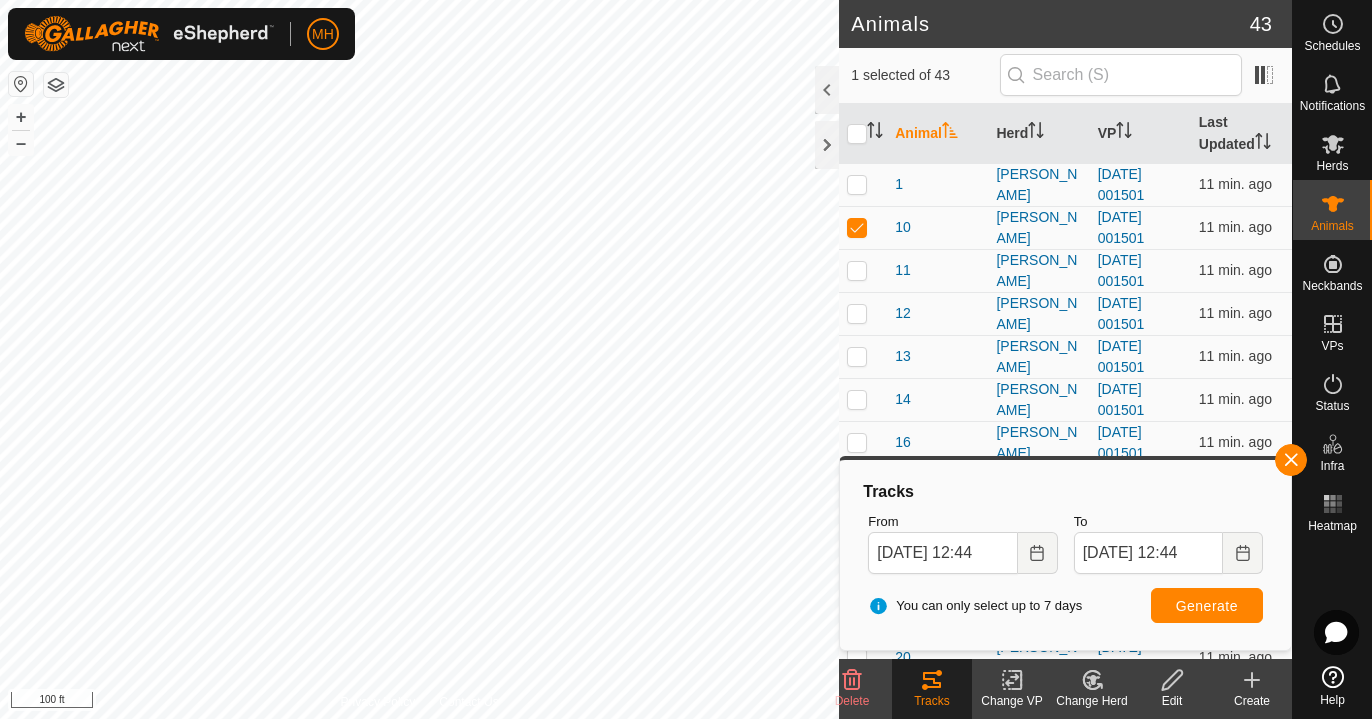 checkbox on "true" 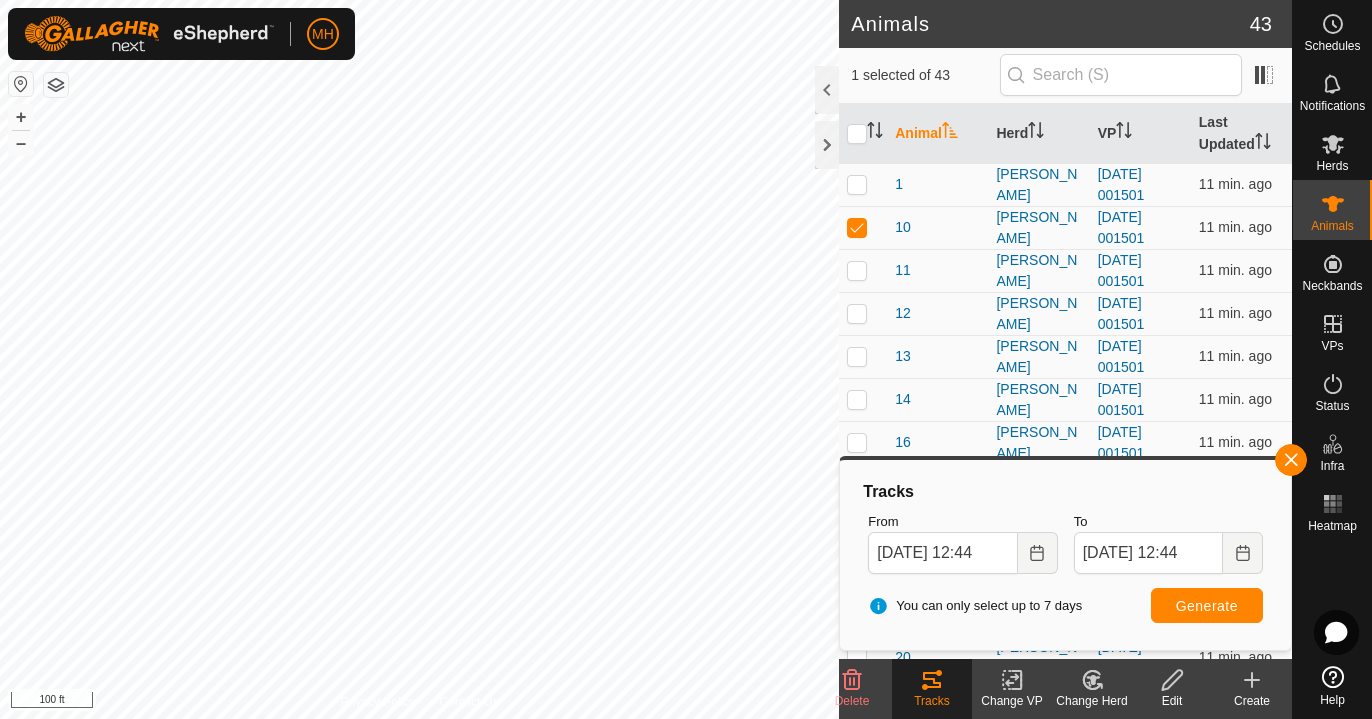 checkbox on "false" 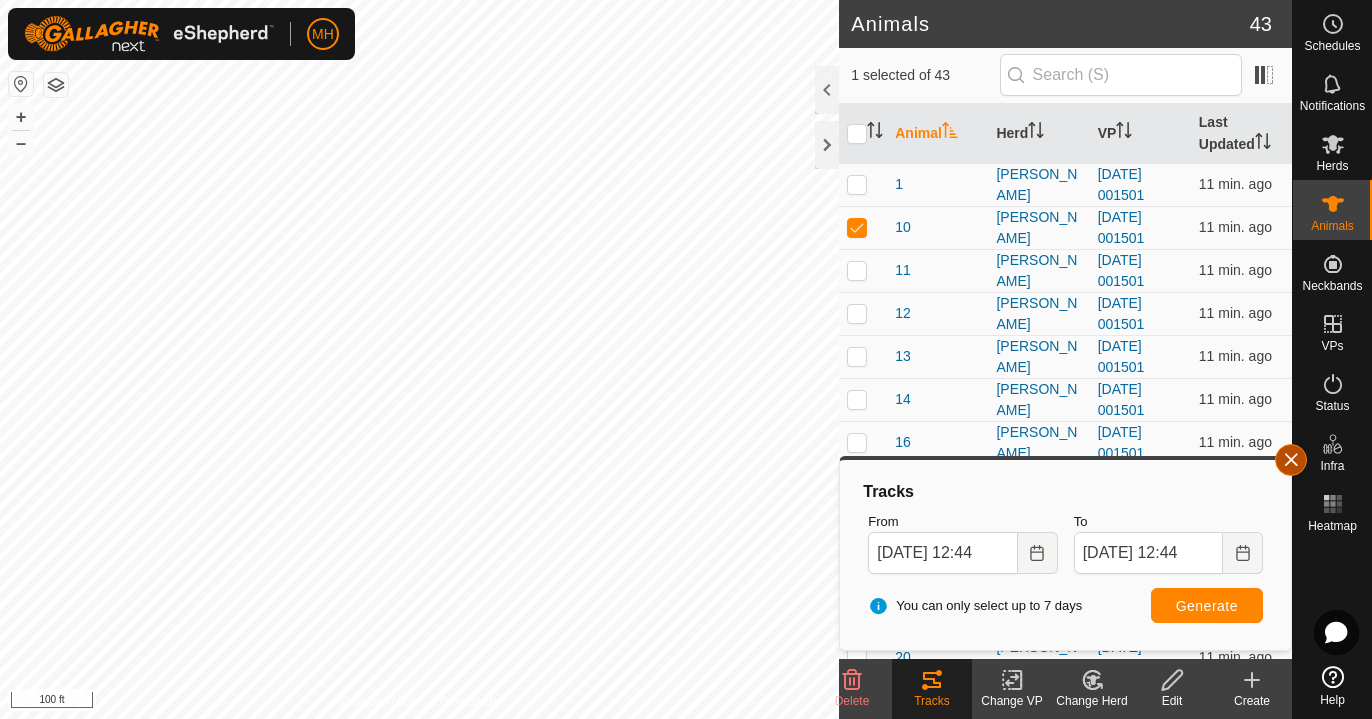 click at bounding box center (1291, 460) 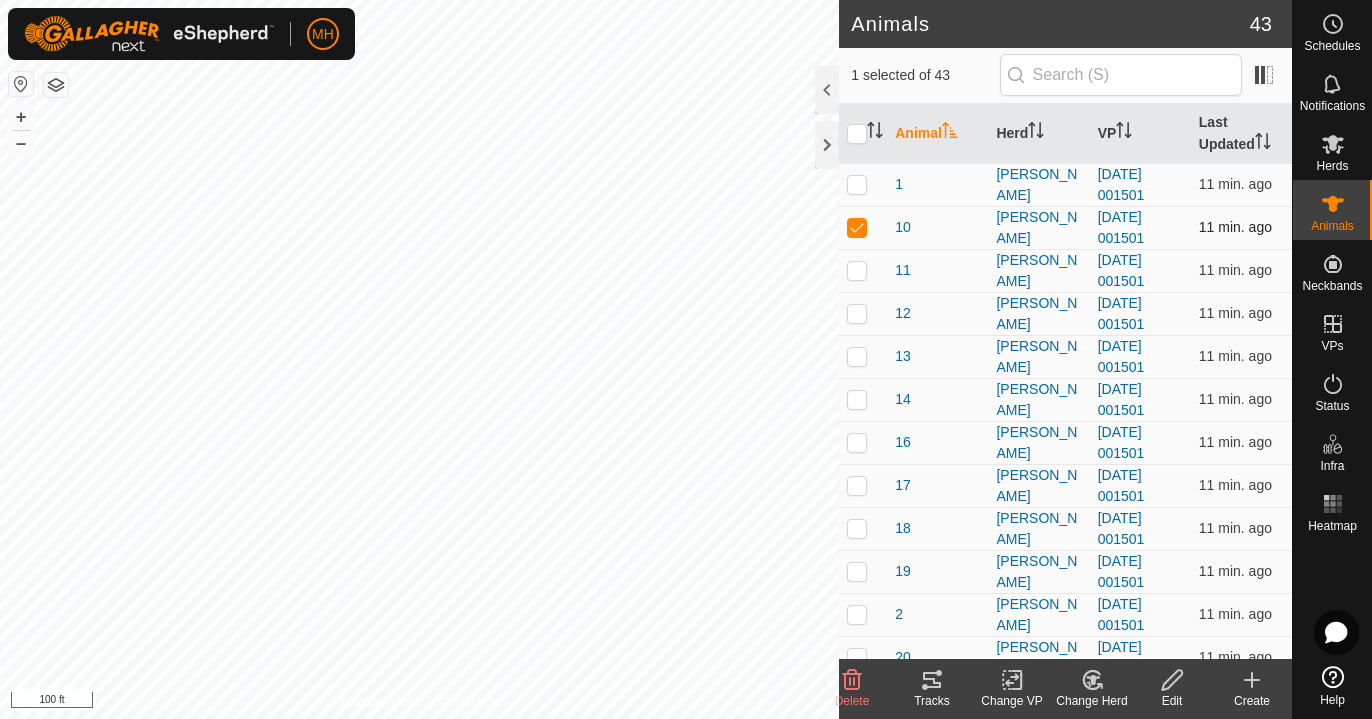click at bounding box center [863, 227] 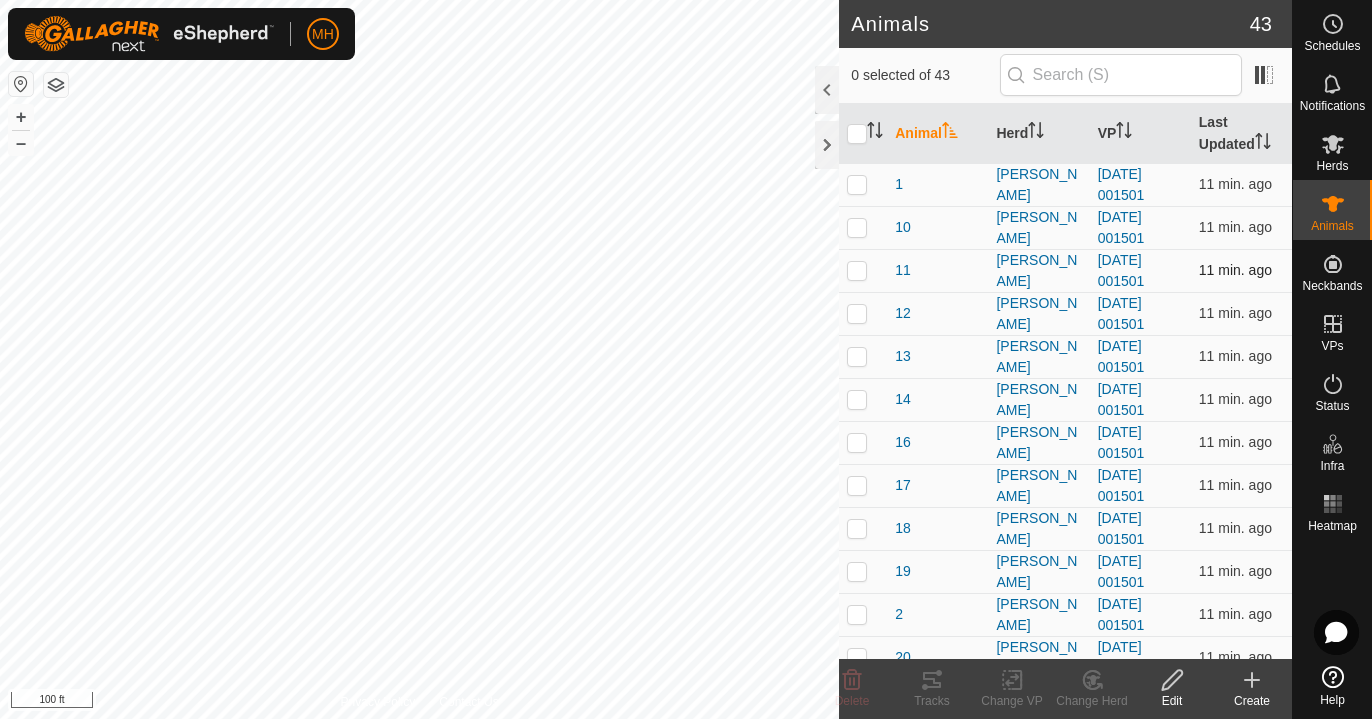click at bounding box center [857, 270] 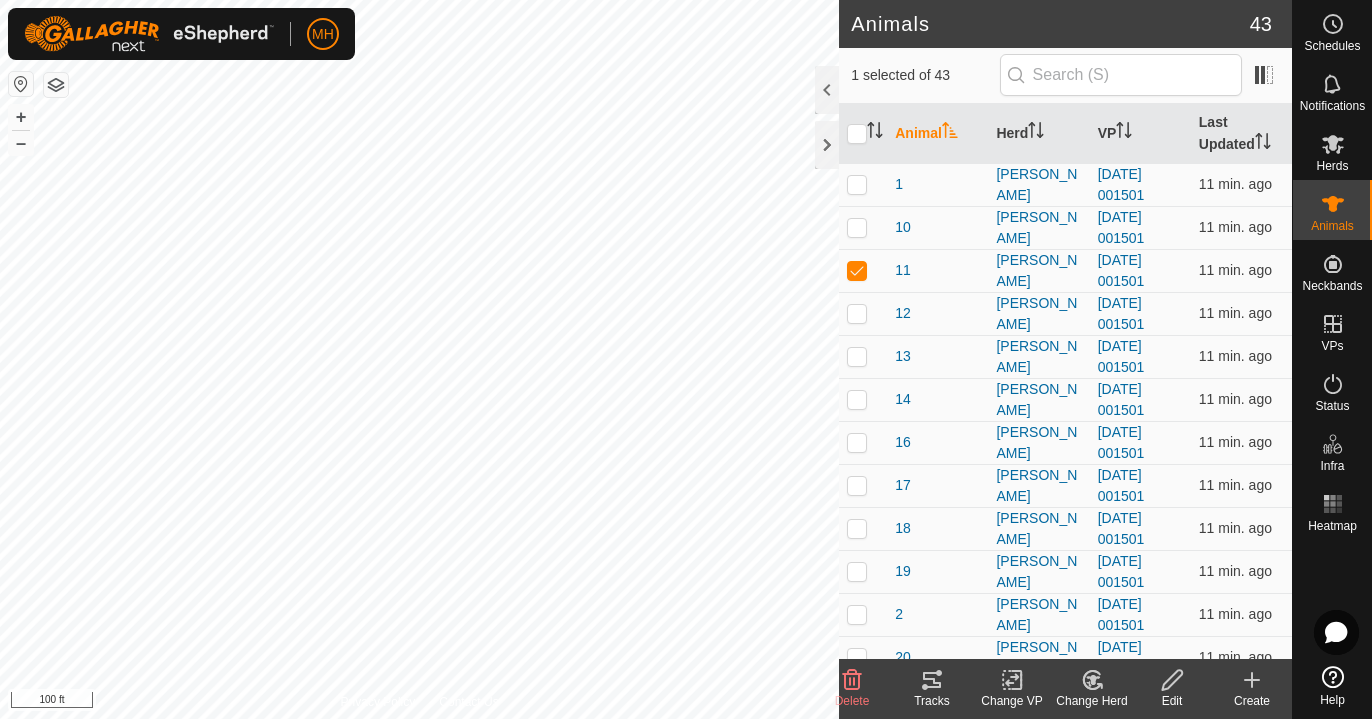 click 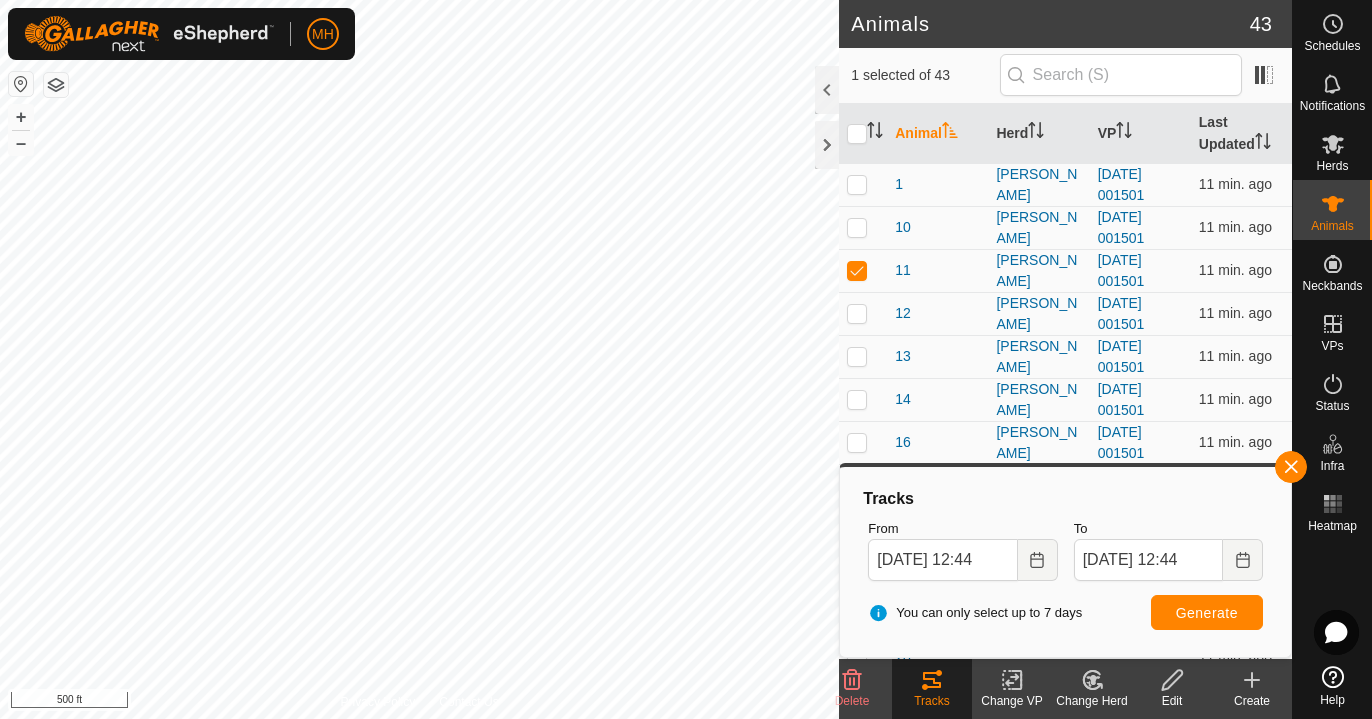click on "MH Schedules Notifications Herds Animals Neckbands VPs Status Infra Heatmap Help Animals 43  1 selected of 43   Animal   Herd   VP   Last Updated   1   Bertlshofer  2025-07-11 001501  11 min. ago  10   Bertlshofer  2025-07-11 001501  11 min. ago  11   Bertlshofer  2025-07-11 001501  11 min. ago  12   Bertlshofer  2025-07-11 001501  11 min. ago  13   Bertlshofer  2025-07-11 001501  11 min. ago  14   Bertlshofer  2025-07-11 001501  11 min. ago  16   Bertlshofer  2025-07-11 001501  11 min. ago  17   Bertlshofer  2025-07-11 001501  11 min. ago  18   Bertlshofer  2025-07-11 001501  11 min. ago  19   Bertlshofer  2025-07-11 001501  11 min. ago  2   Bertlshofer  2025-07-11 001501  11 min. ago  20   Bertlshofer  2025-07-11 001501  11 min. ago  21   Bertlshofer  2025-07-11 001501  11 min. ago  22   Bertlshofer  2025-07-11 001501  11 min. ago  23   Bertlshofer  2025-07-11 001501  11 min. ago  24   Bertlshofer  2025-07-11 001501  11 min. ago  25   Bertlshofer  2025-07-11 001501  11 min. ago  26   Bertlshofer" at bounding box center (686, 359) 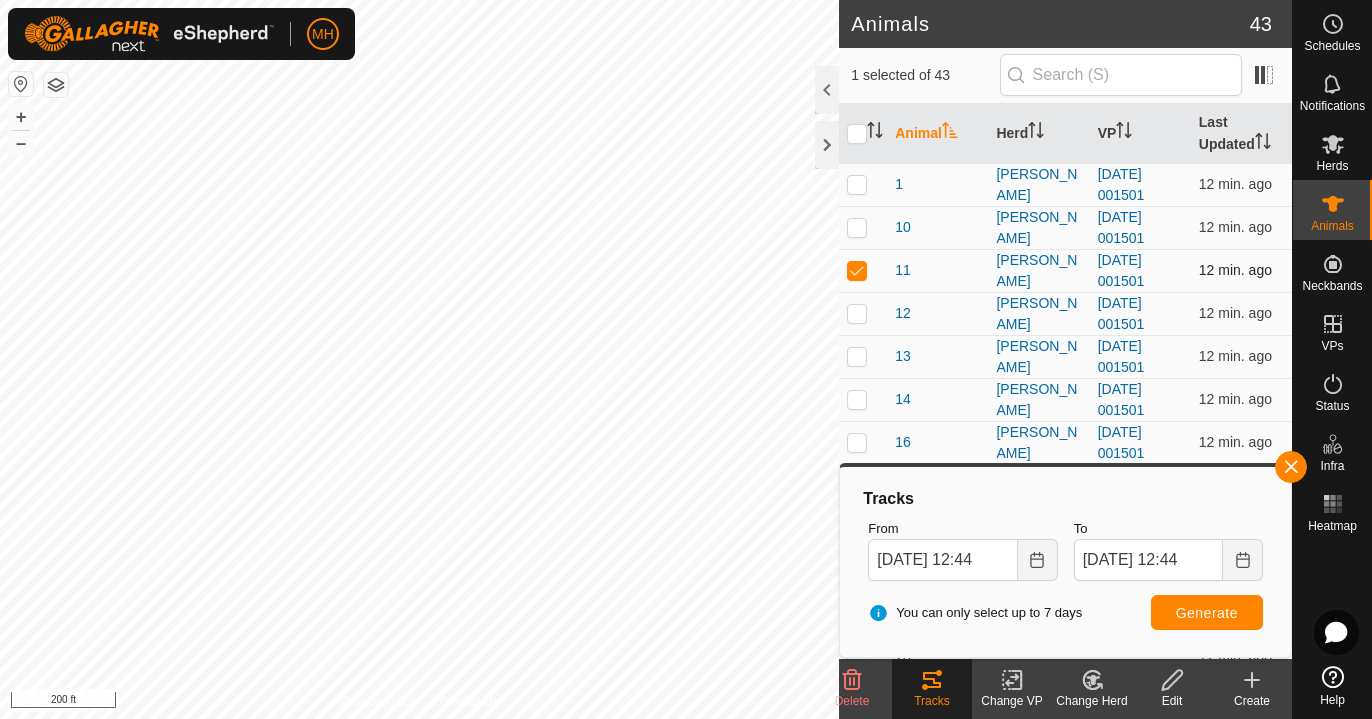click at bounding box center [857, 270] 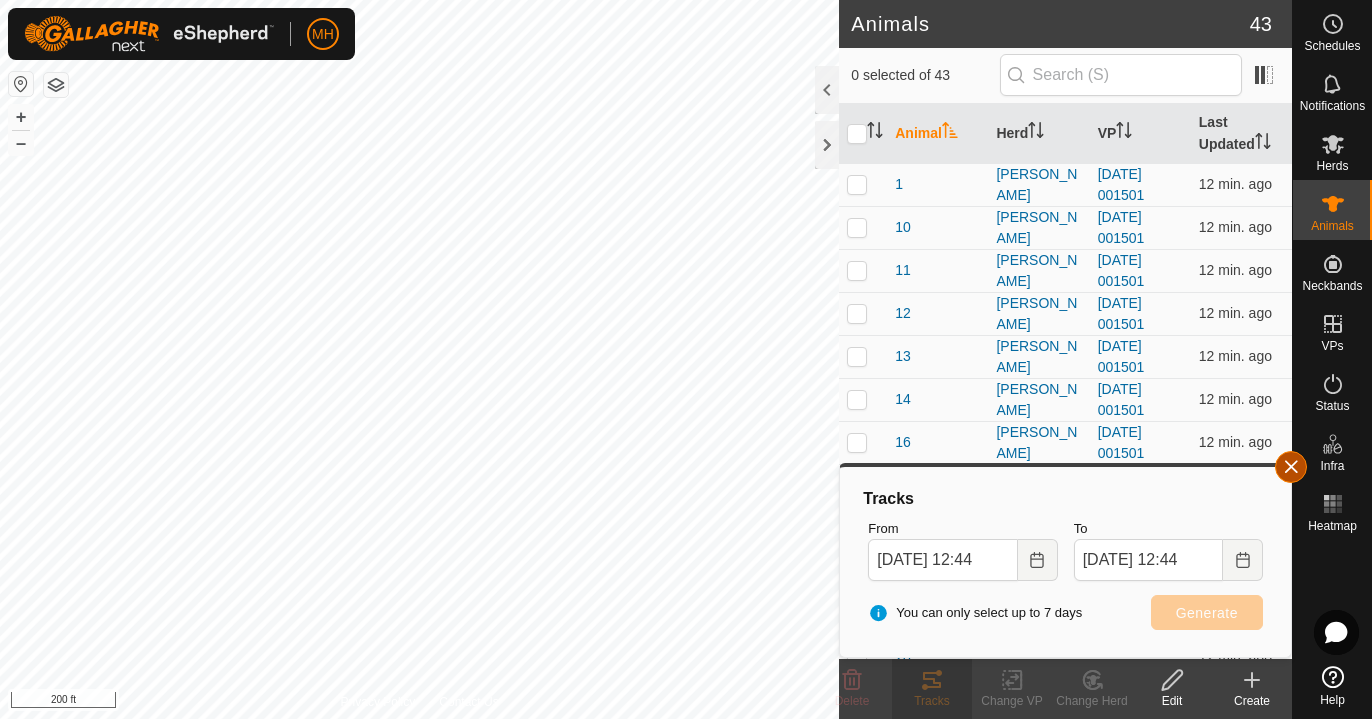 click at bounding box center (1291, 467) 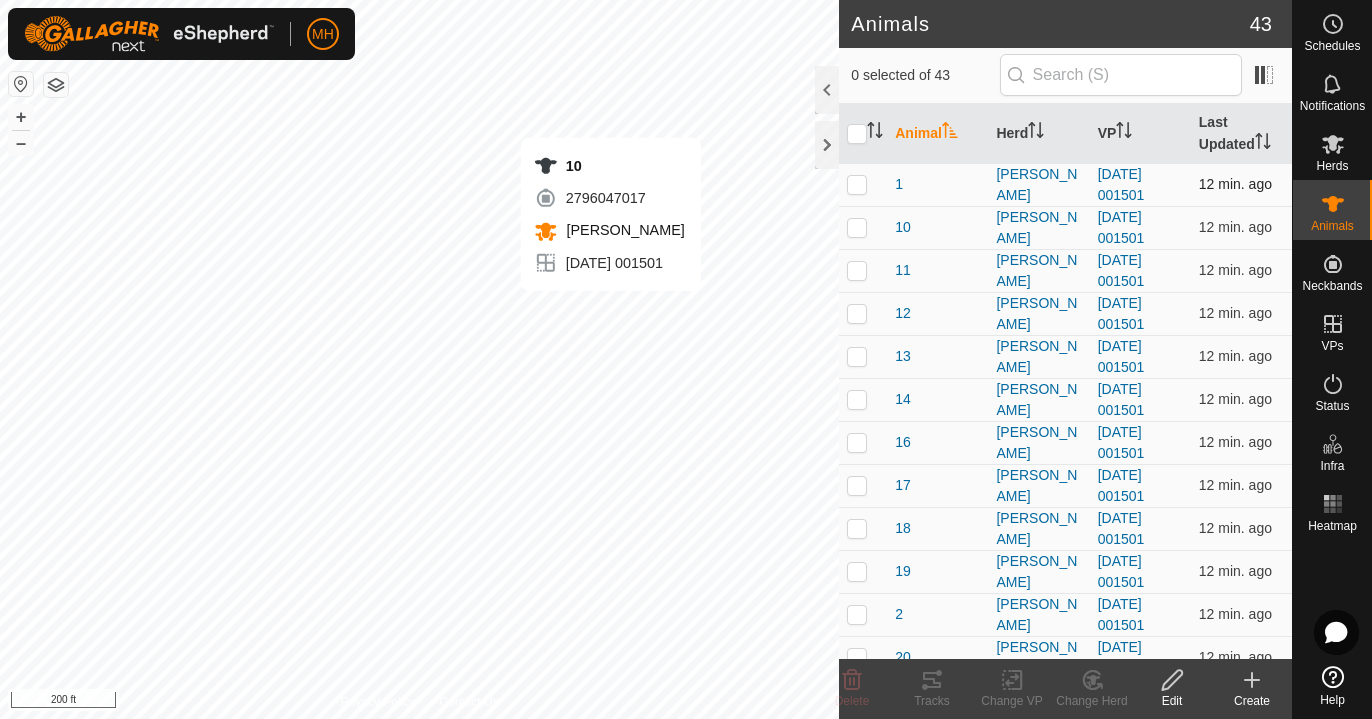checkbox on "true" 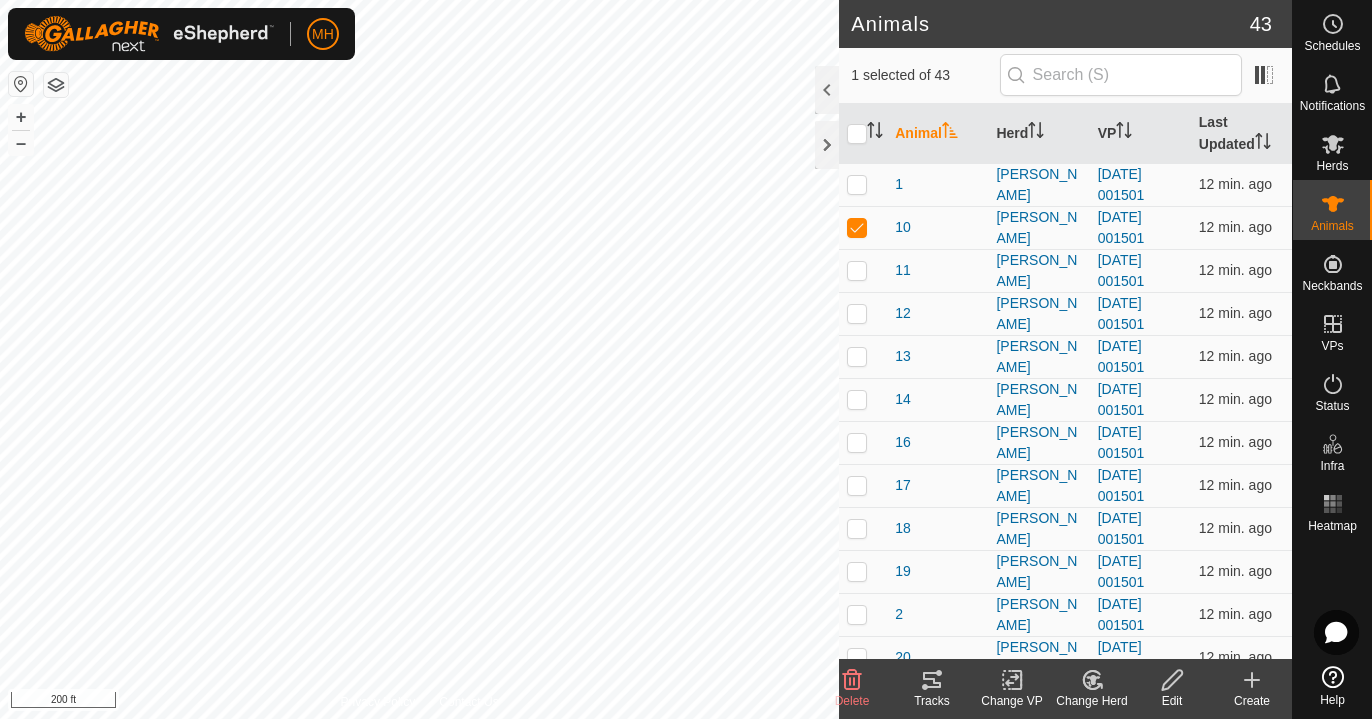 click 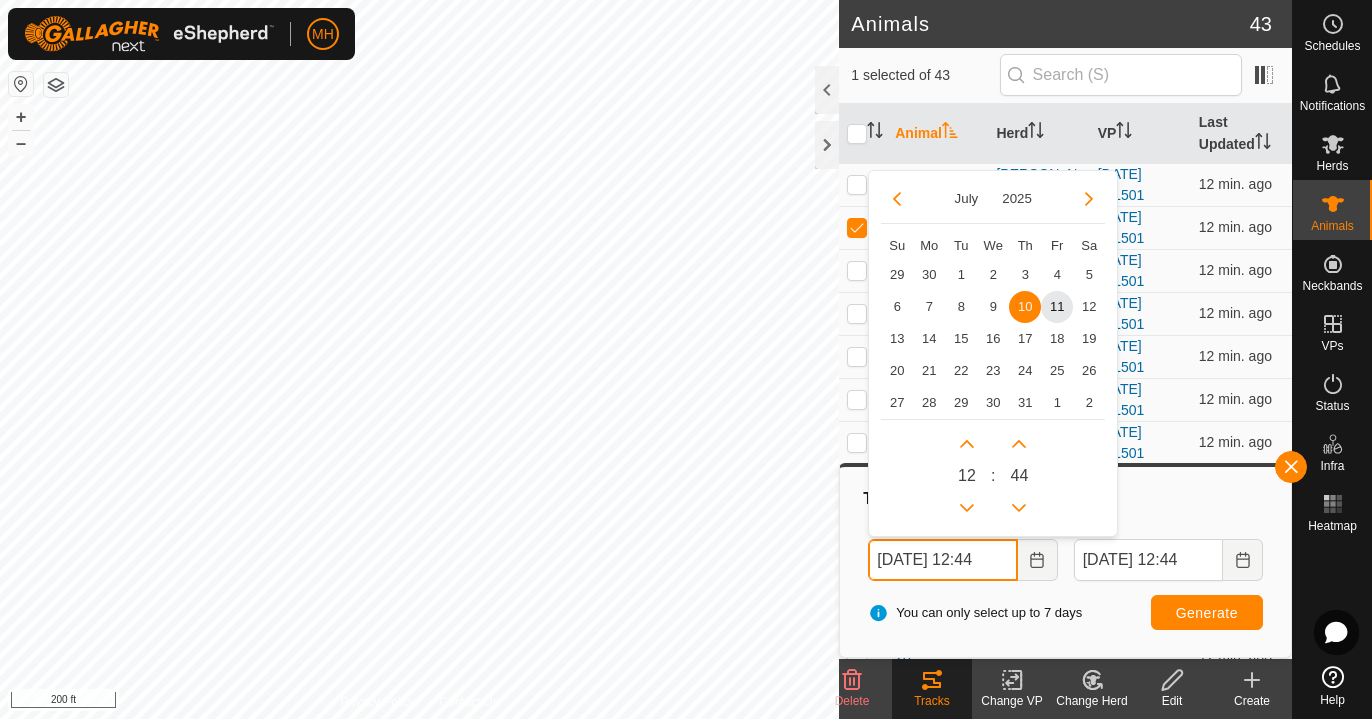 click on "Jul 10, 2025 12:44" at bounding box center [942, 560] 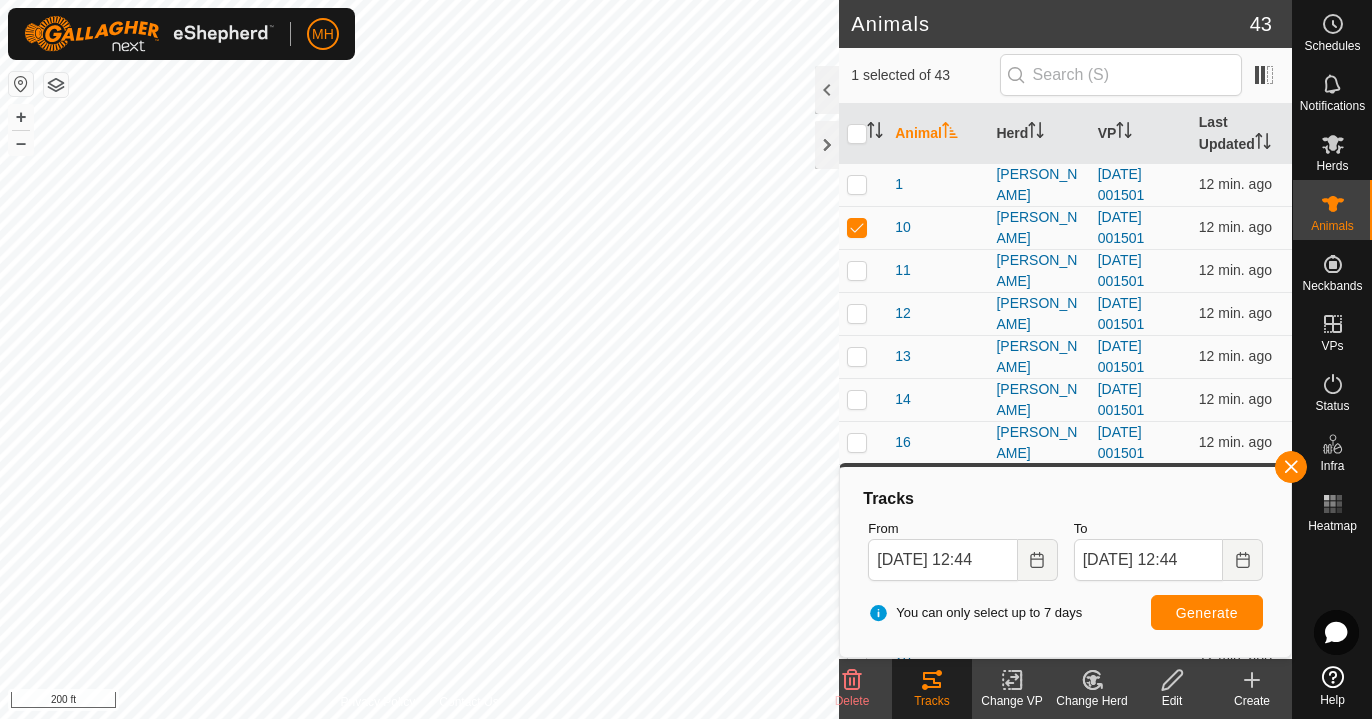 click on "You can only select up to 7 days Generate" at bounding box center (1065, 613) 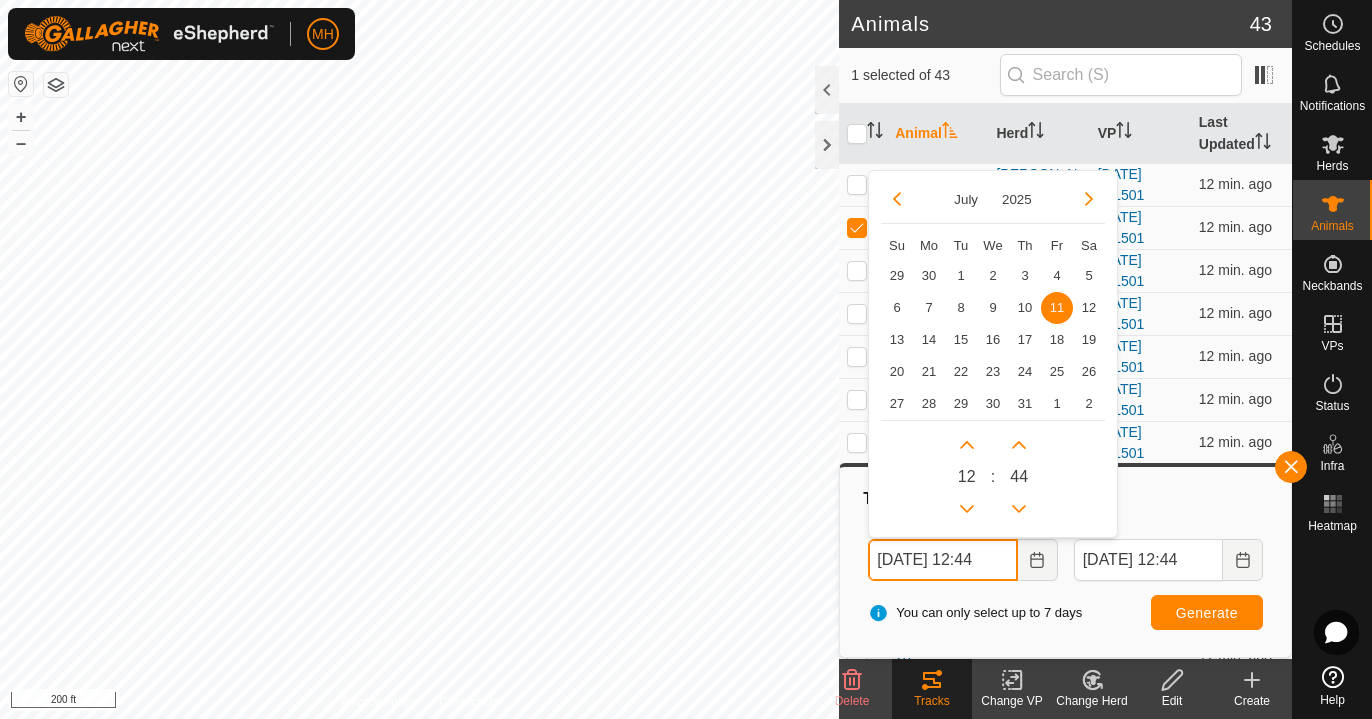 click on "Jul 11, 2025 12:44" at bounding box center (942, 560) 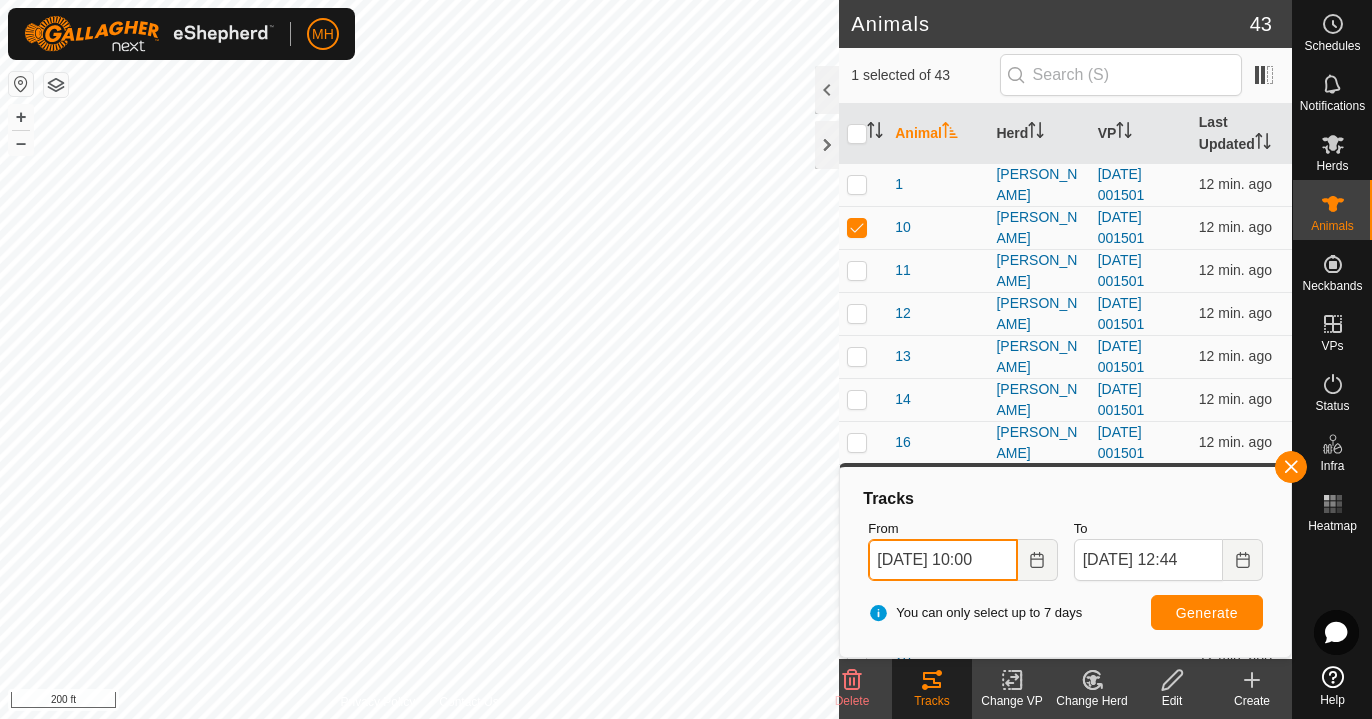 type on "Jul 11, 2025 10:00" 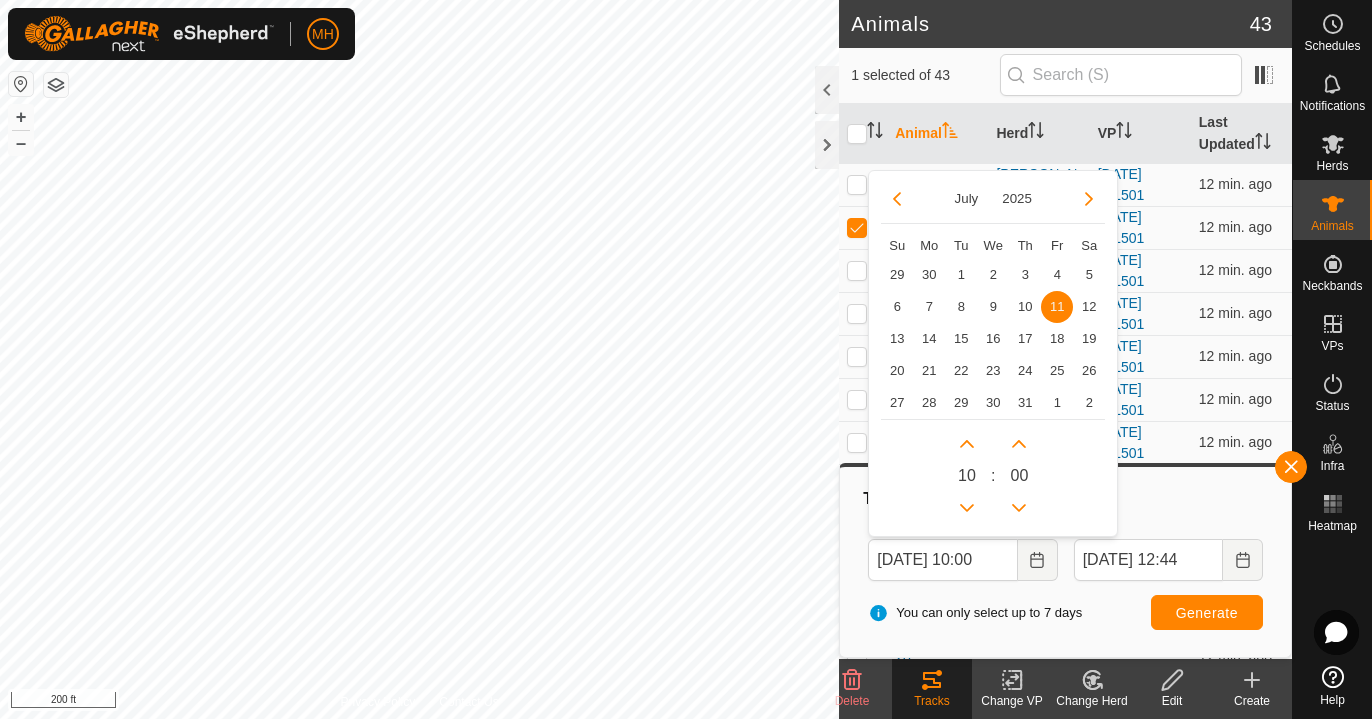 click on "Generate" at bounding box center [1207, 613] 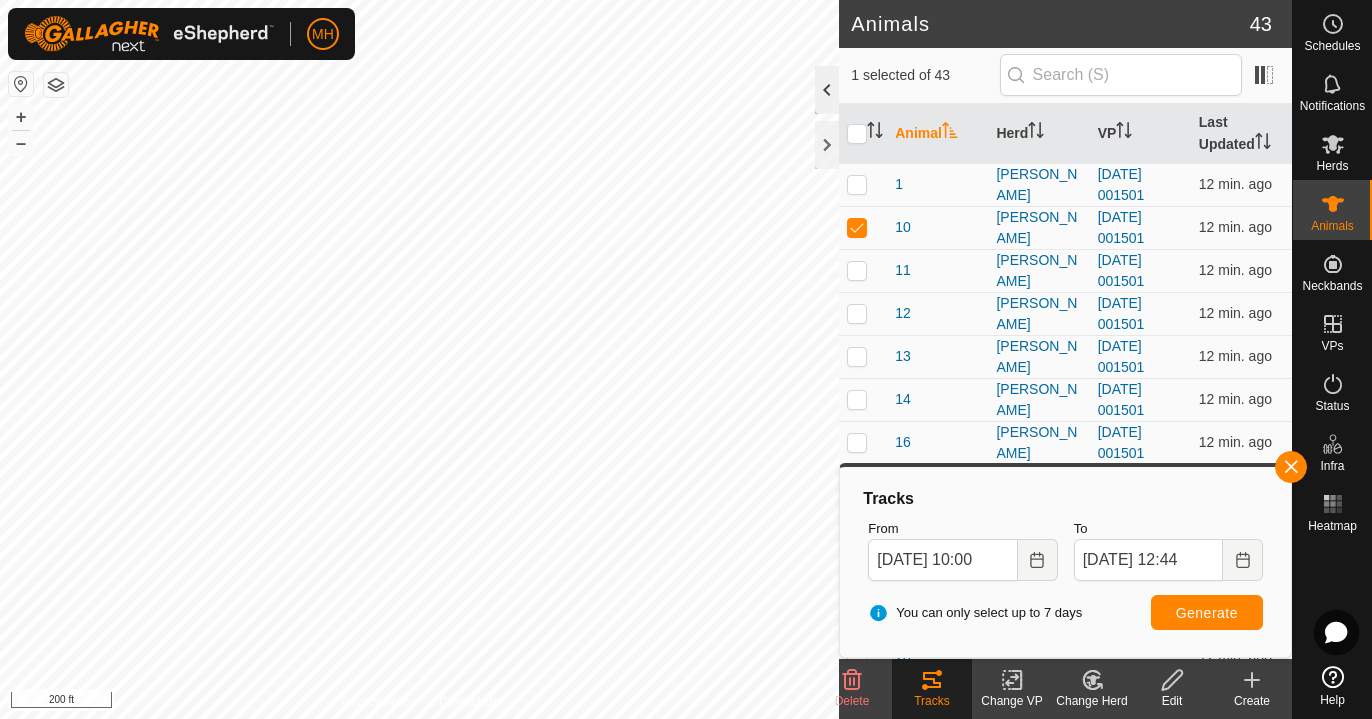 click 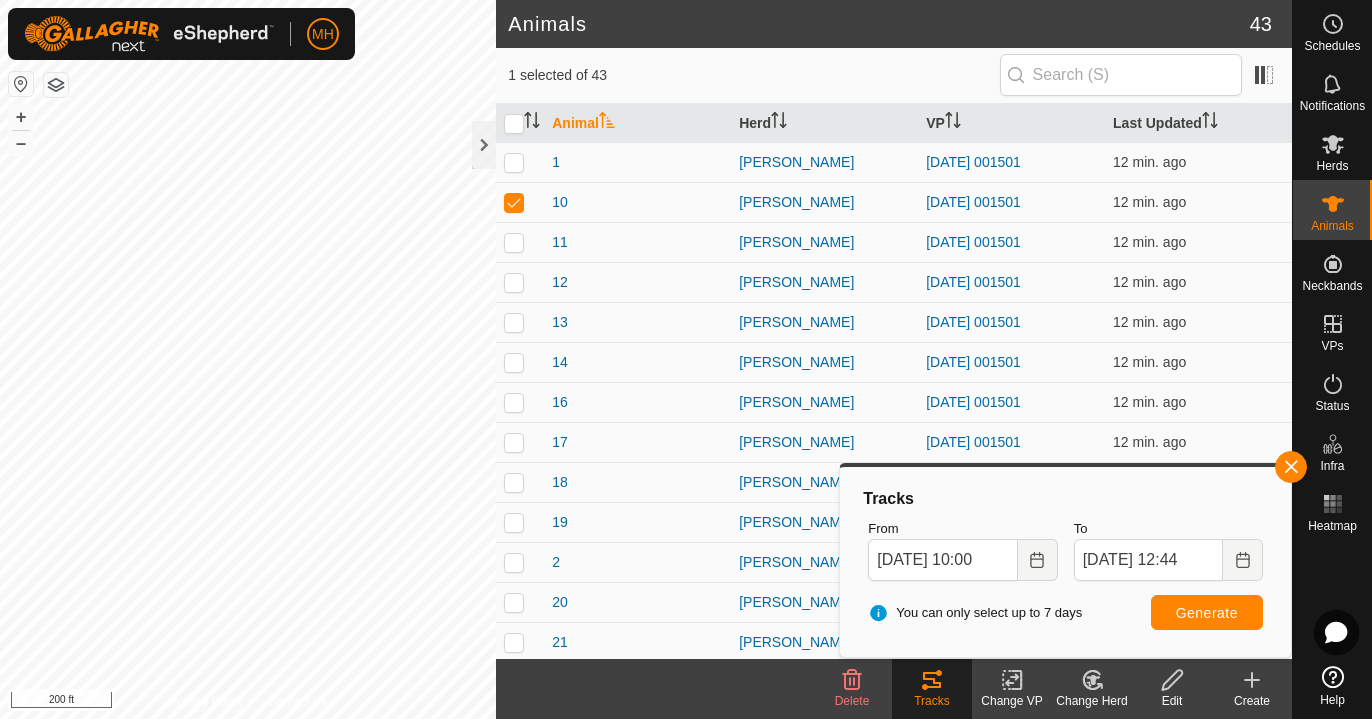 scroll, scrollTop: 0, scrollLeft: 0, axis: both 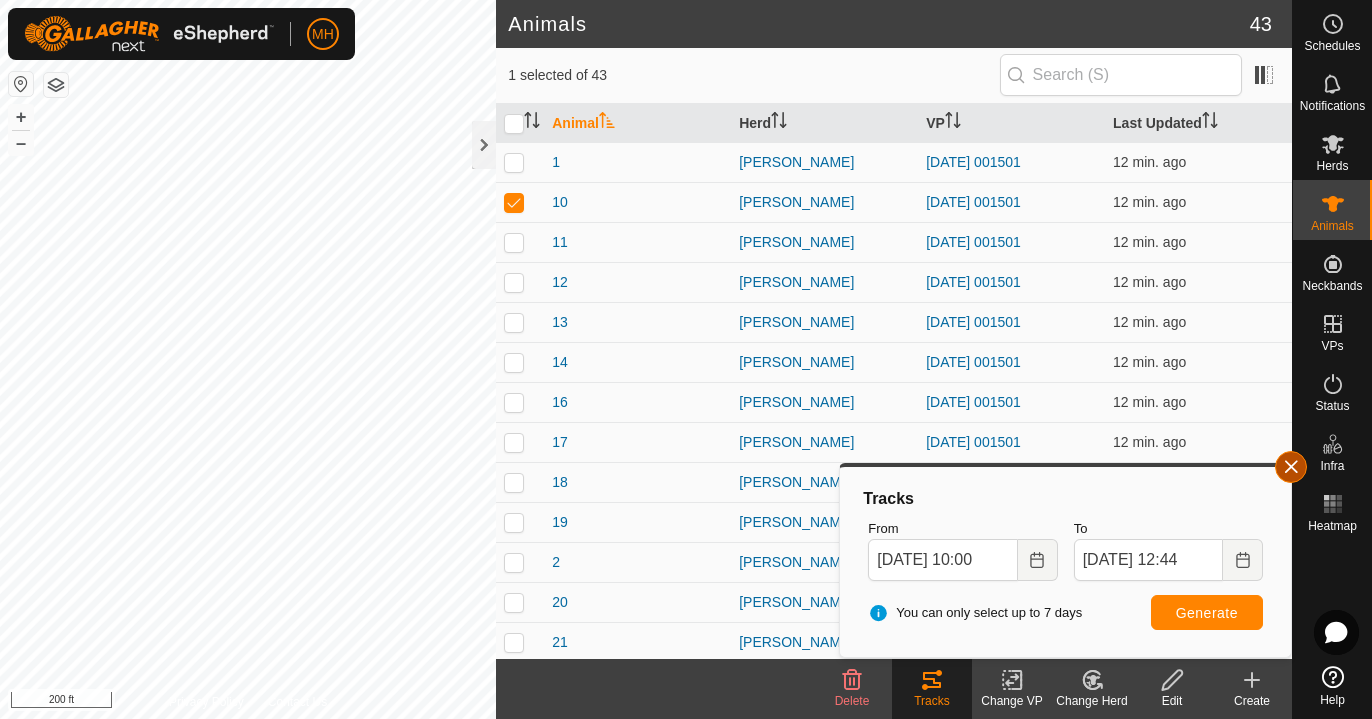 click at bounding box center (1291, 467) 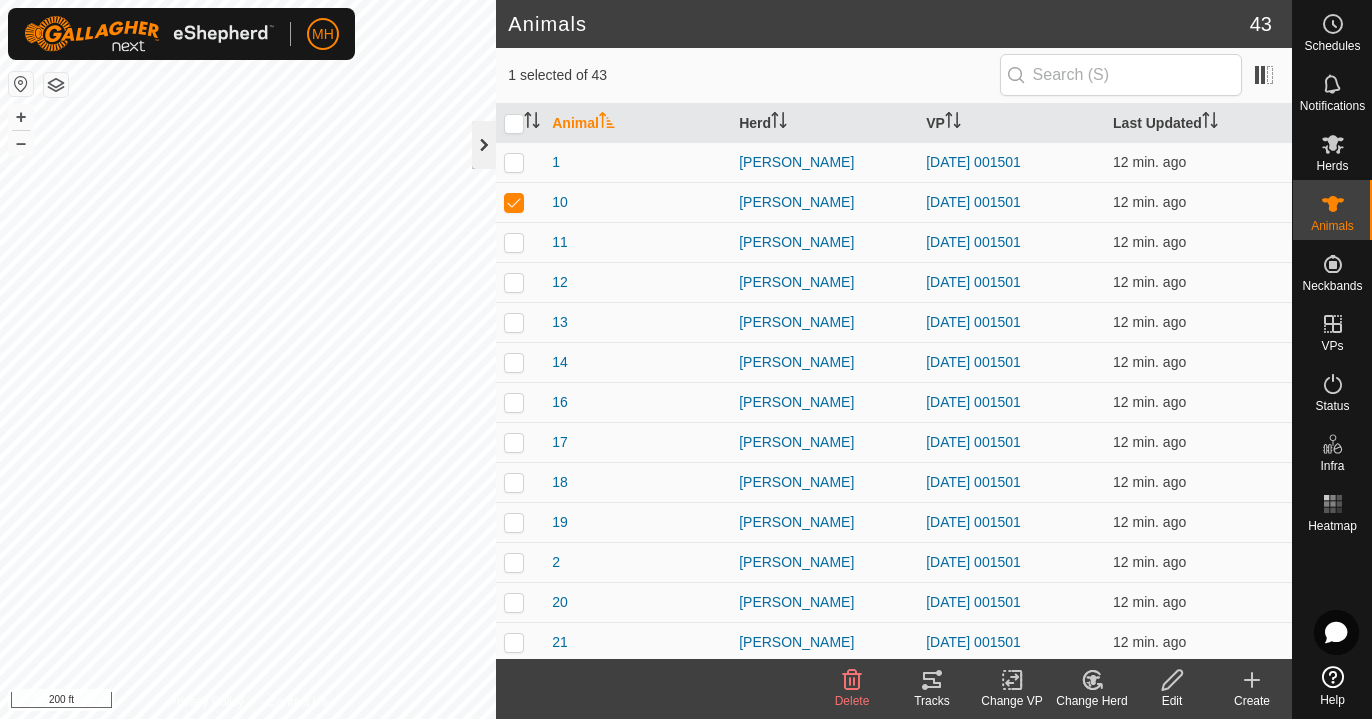 click 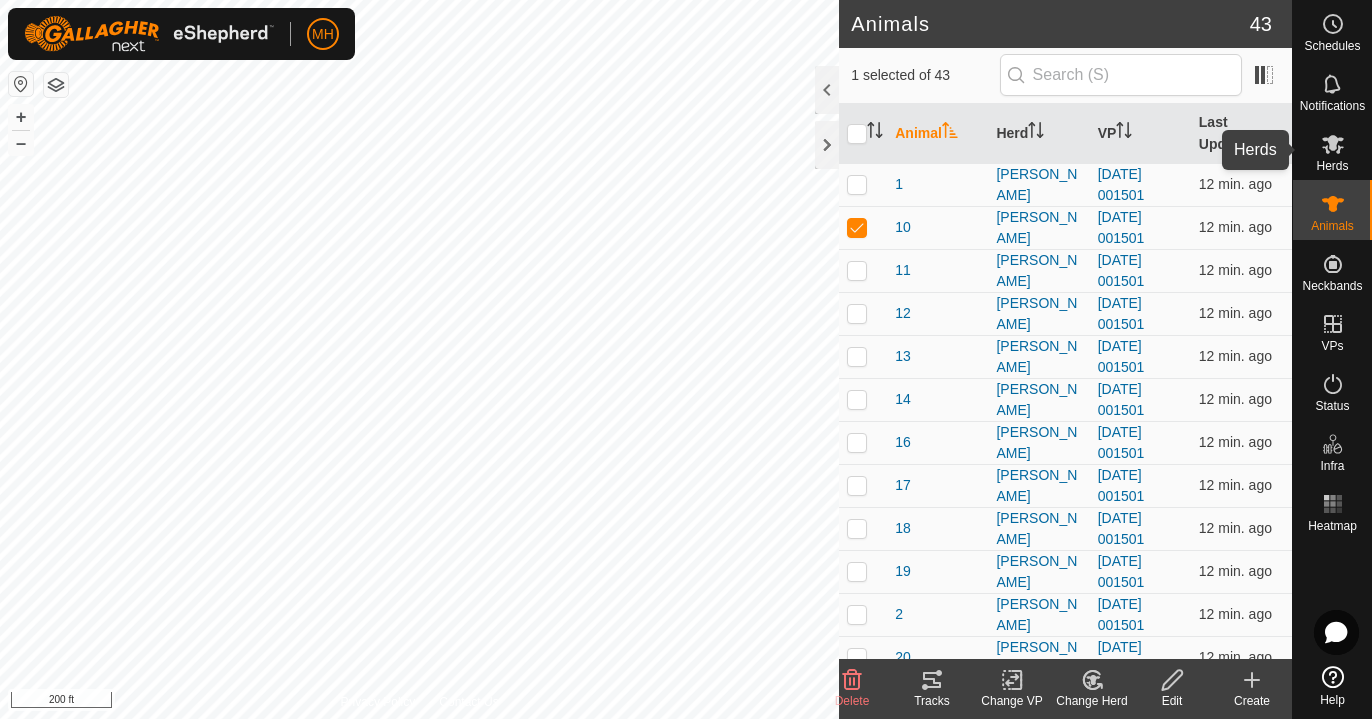 click on "Herds" at bounding box center [1332, 166] 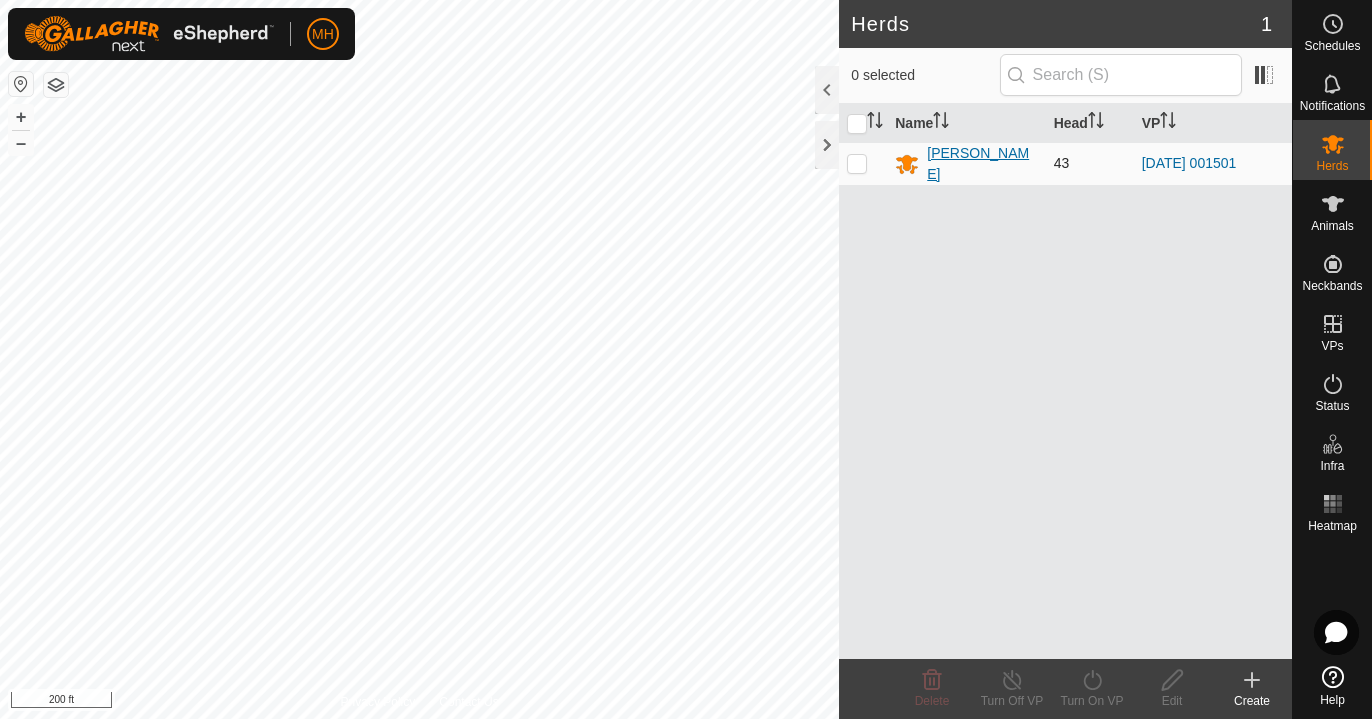 click on "[PERSON_NAME]" at bounding box center (982, 164) 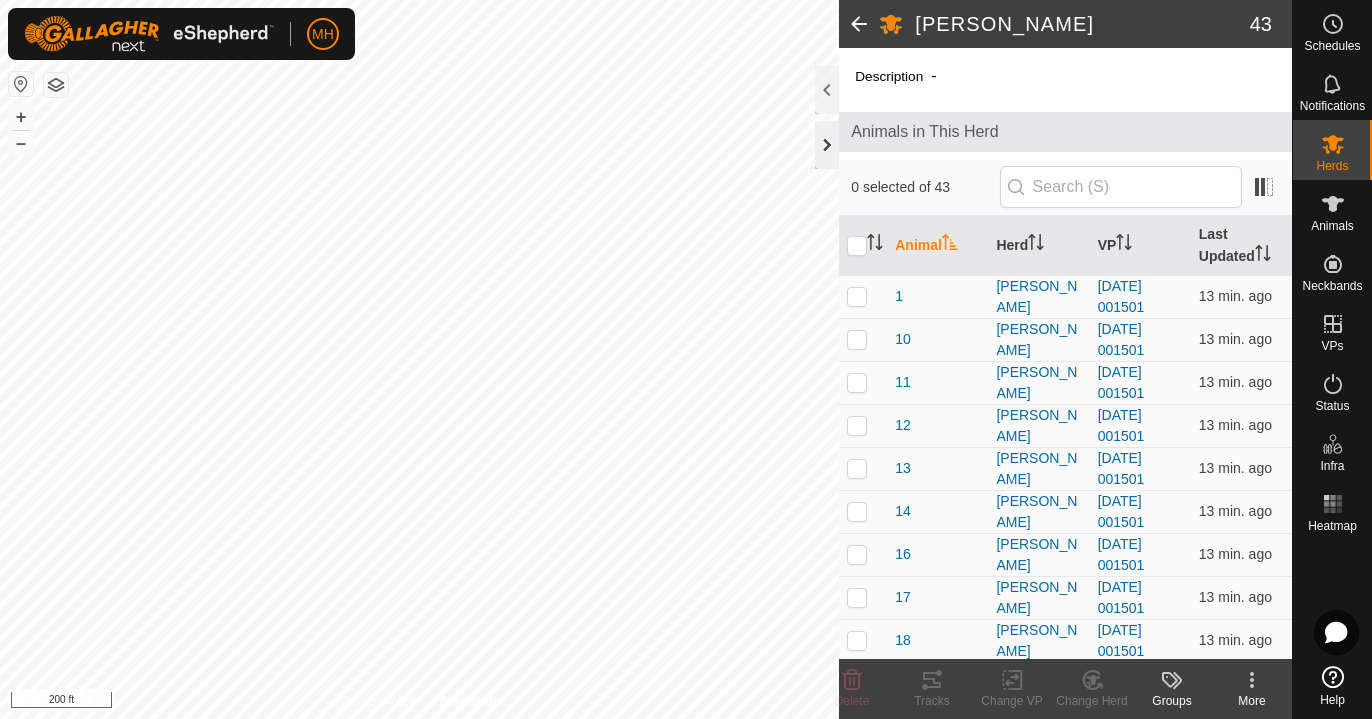 scroll, scrollTop: 0, scrollLeft: 0, axis: both 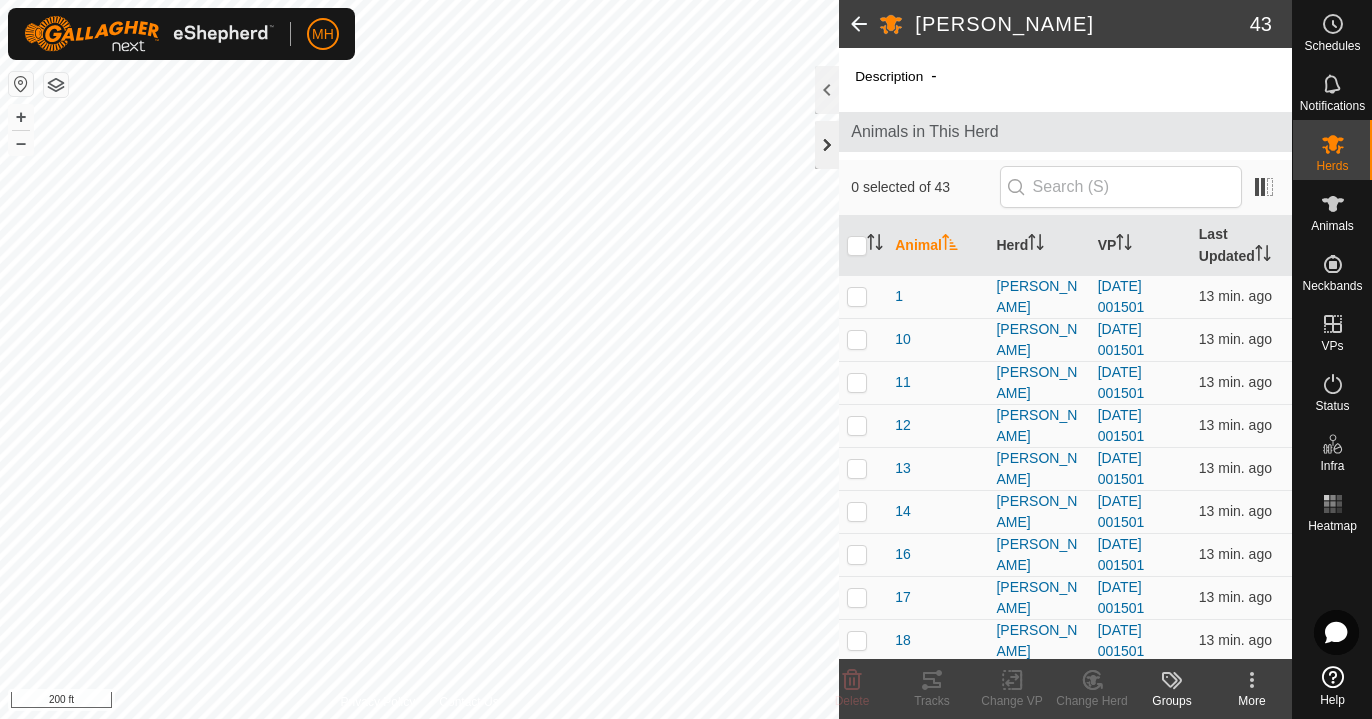 click 